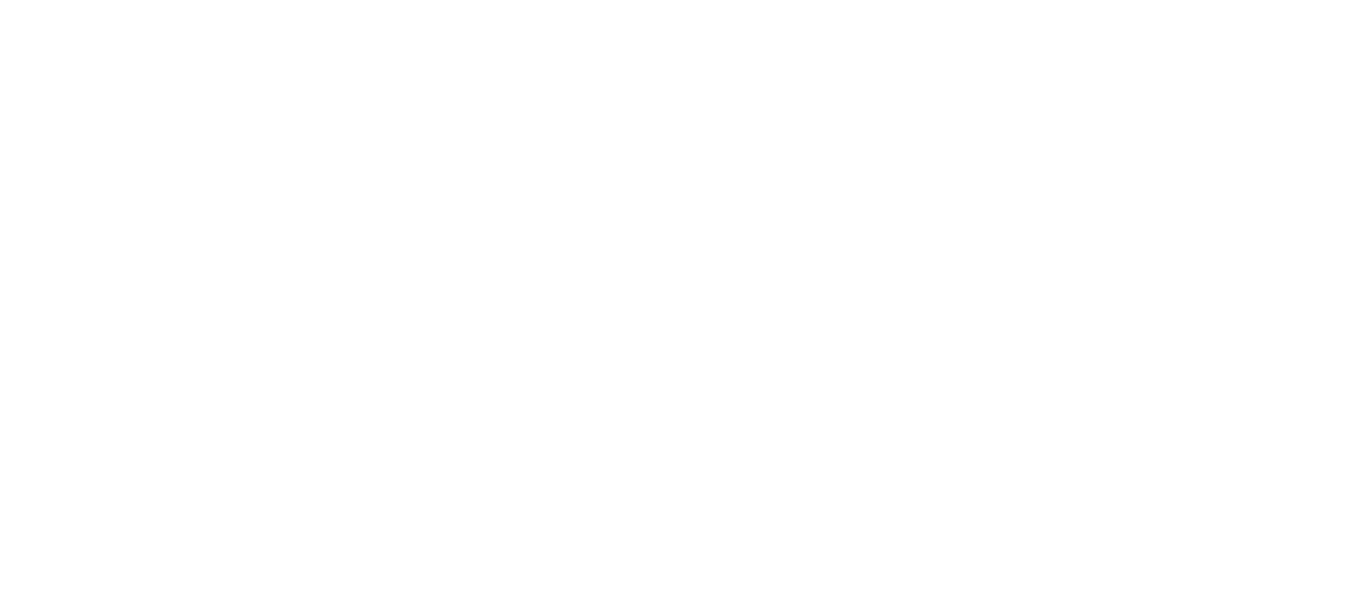 scroll, scrollTop: 0, scrollLeft: 0, axis: both 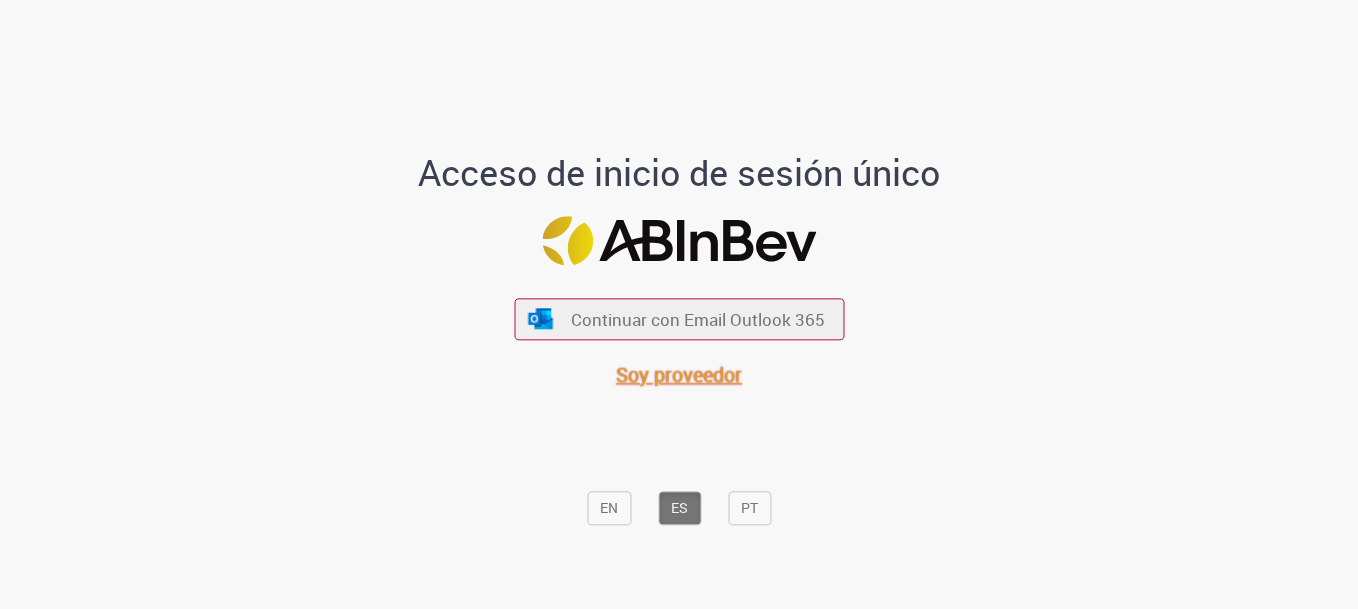 click on "Soy proveedor" at bounding box center (679, 374) 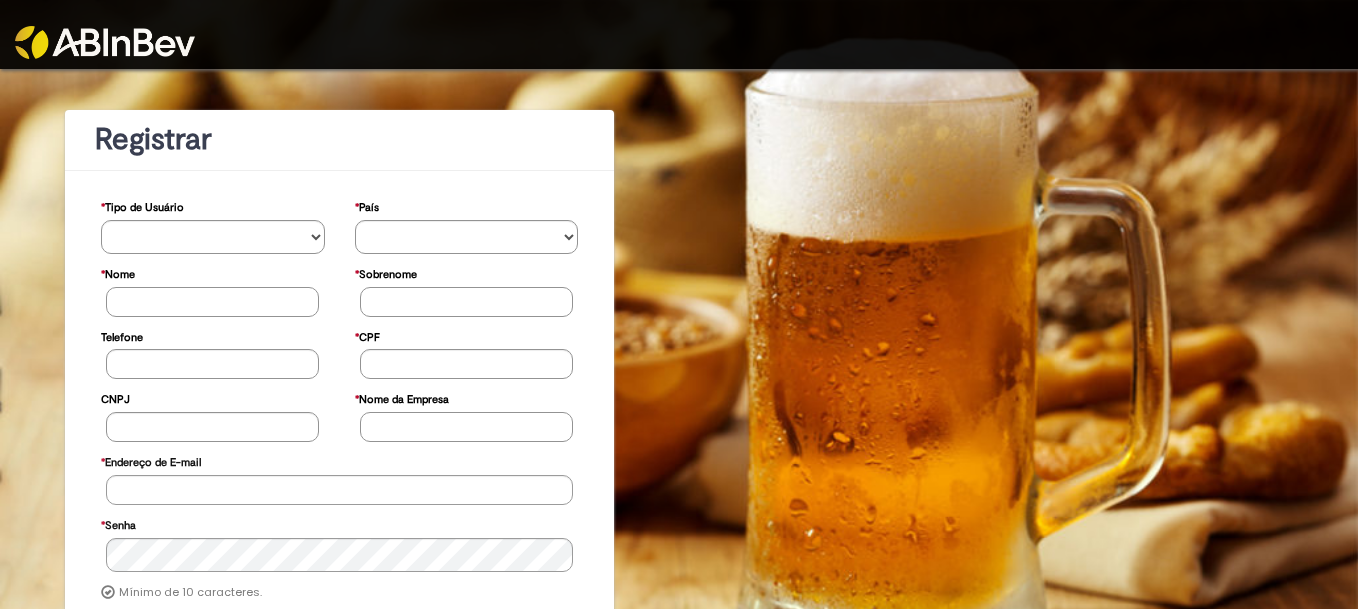 scroll, scrollTop: 0, scrollLeft: 0, axis: both 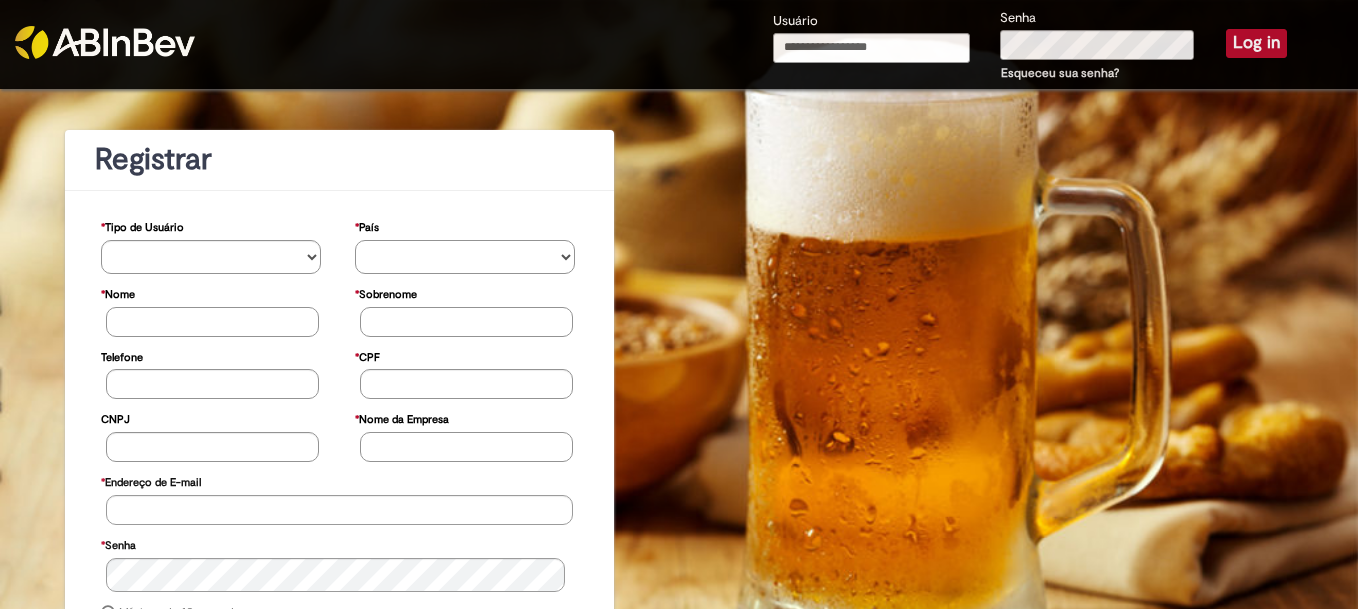 click on "*********   *******   ******   *****   ********   *******" at bounding box center (465, 257) 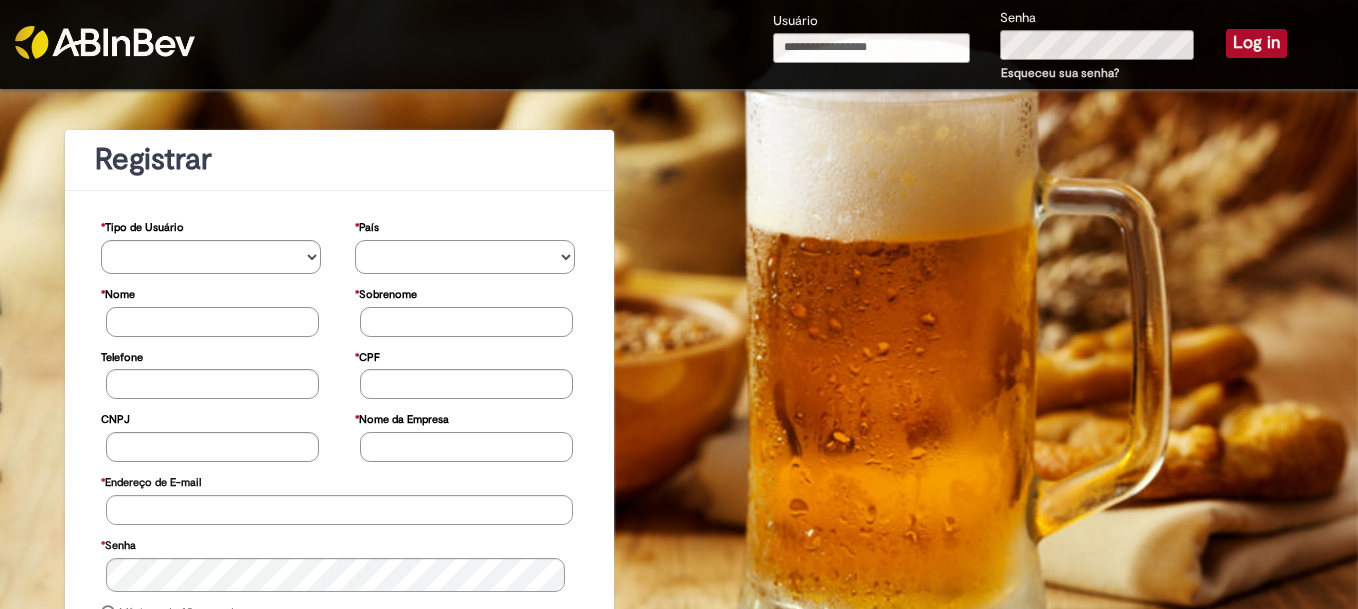 select on "**" 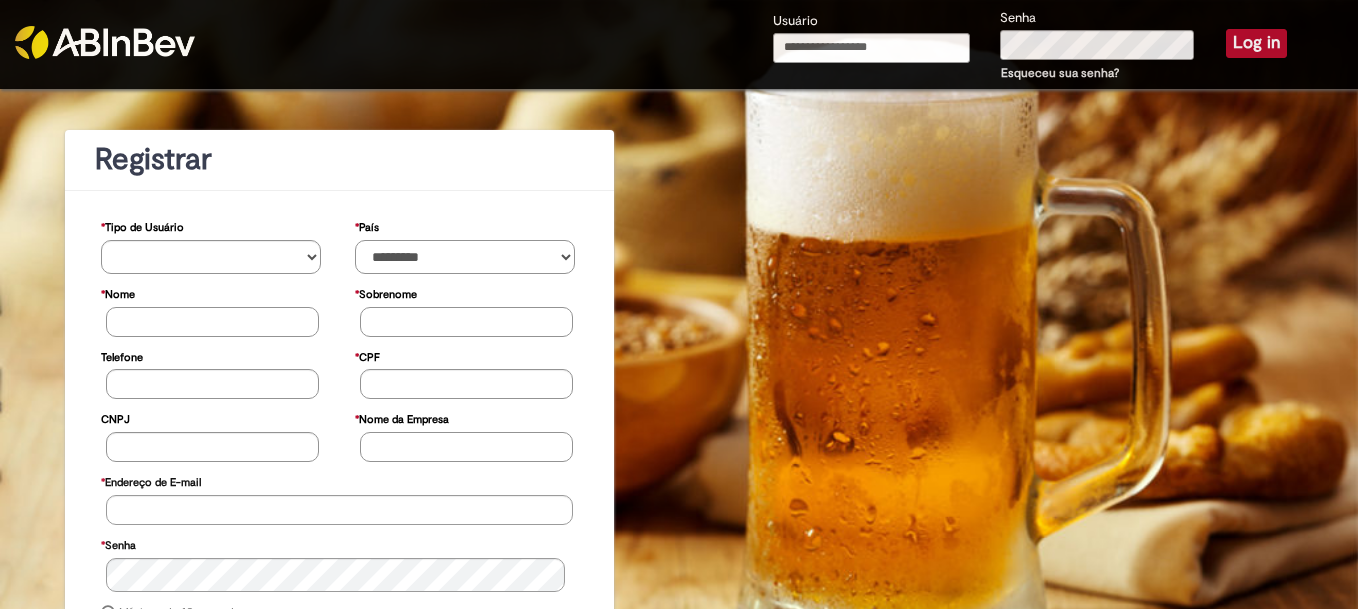 click on "*********   *******   ******   *****   ********   *******" at bounding box center (465, 257) 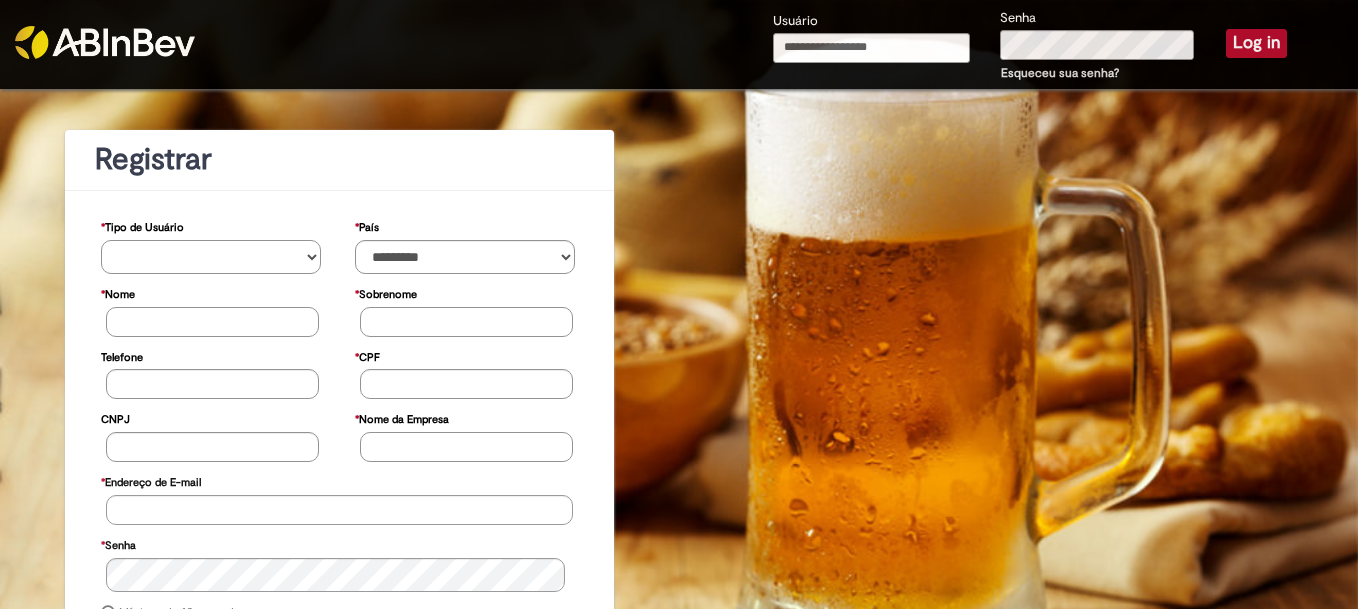 click on "**********" at bounding box center (211, 257) 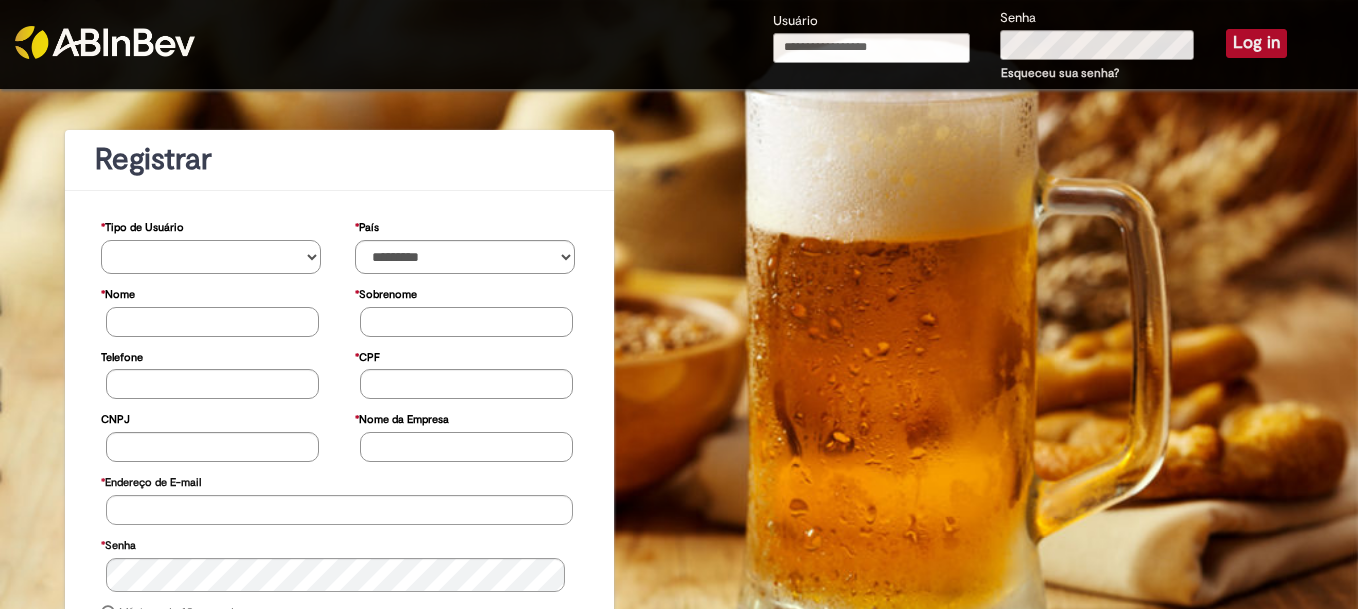 click on "**********" at bounding box center [211, 257] 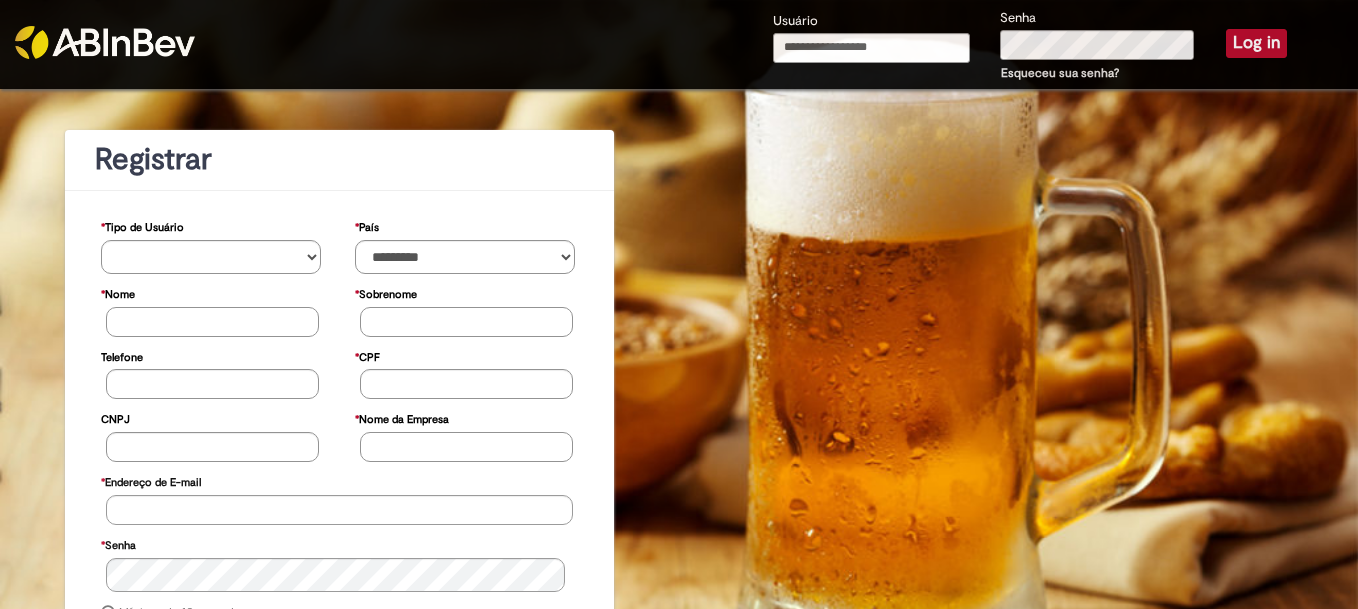 click on "*  Nome" at bounding box center (212, 322) 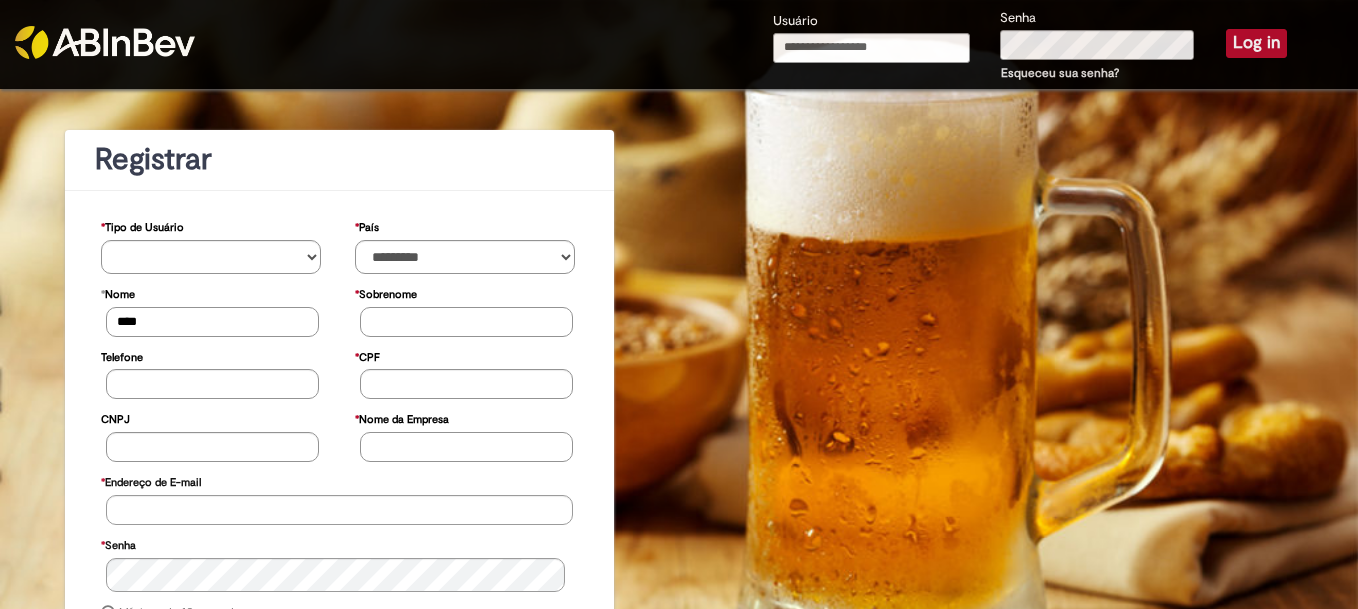 type on "****" 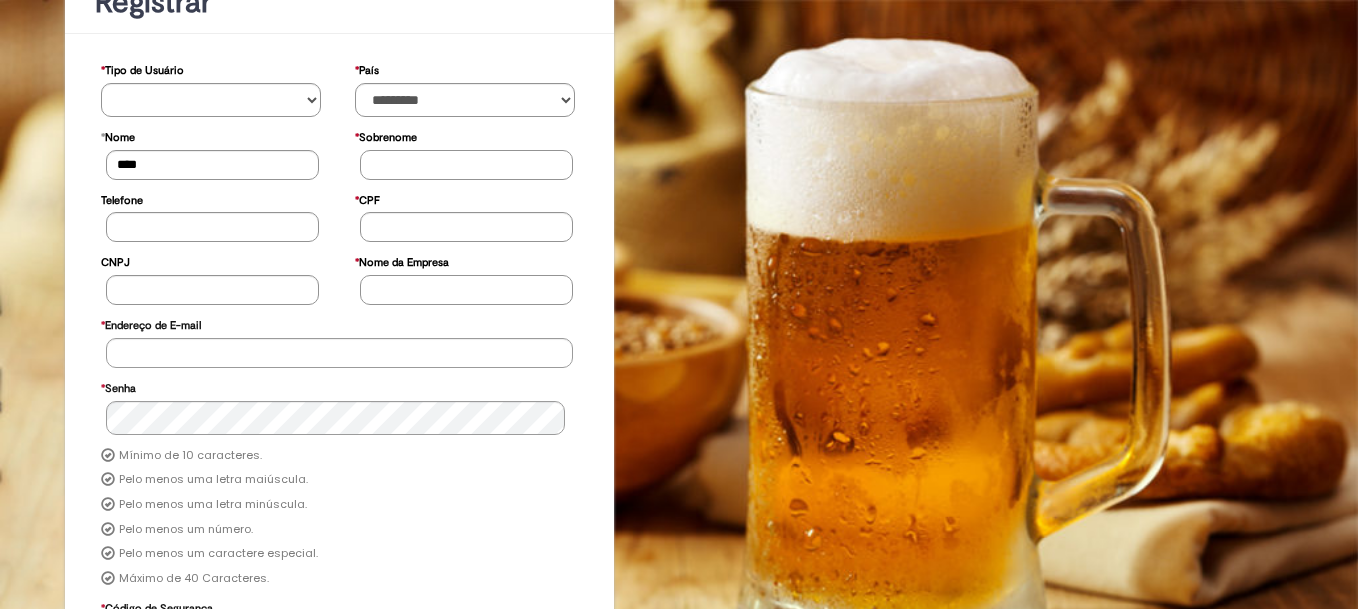 scroll, scrollTop: 160, scrollLeft: 0, axis: vertical 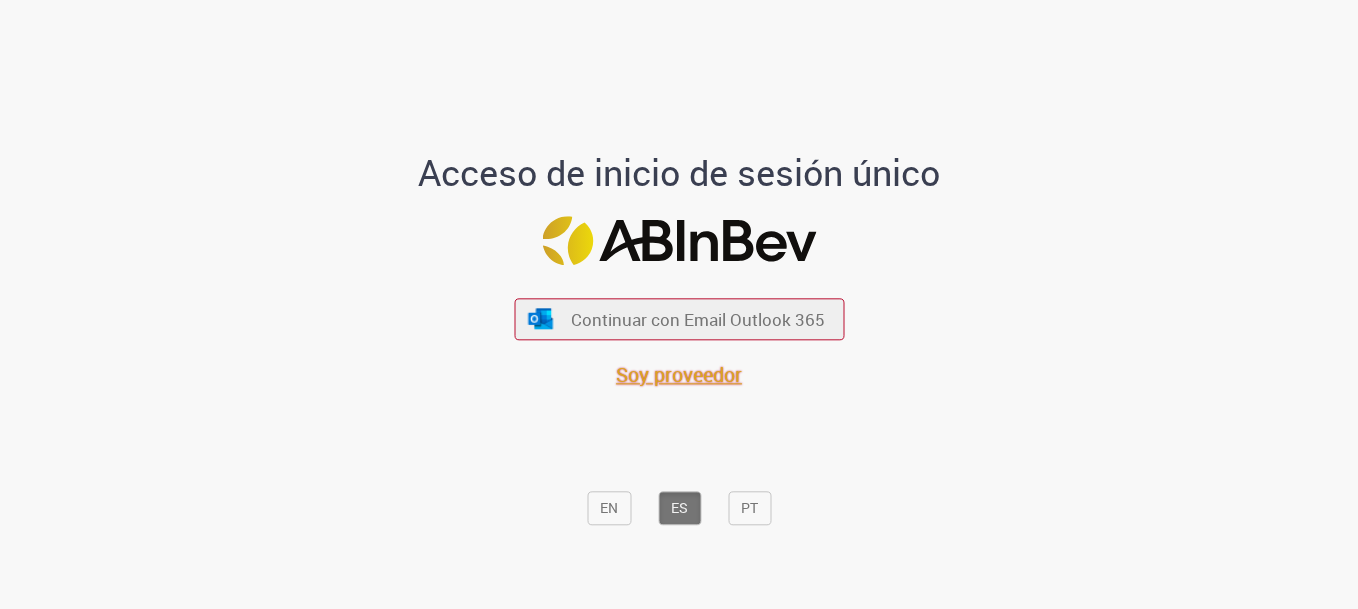 click on "Soy proveedor" at bounding box center (679, 374) 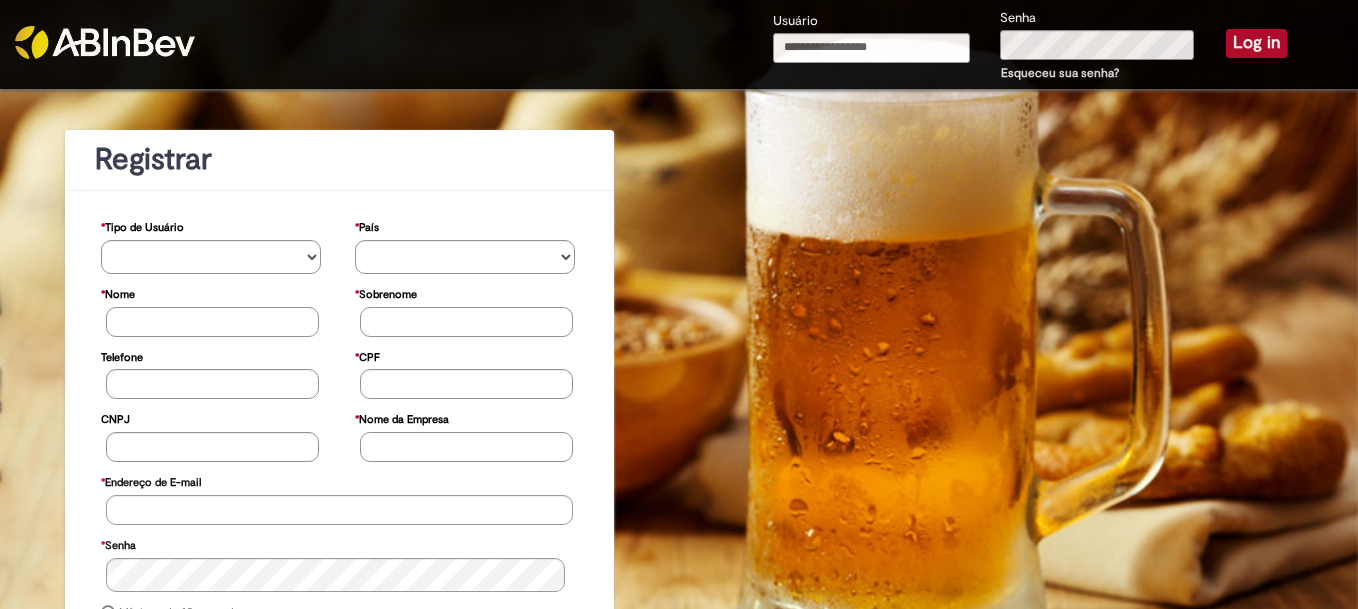 scroll, scrollTop: 0, scrollLeft: 0, axis: both 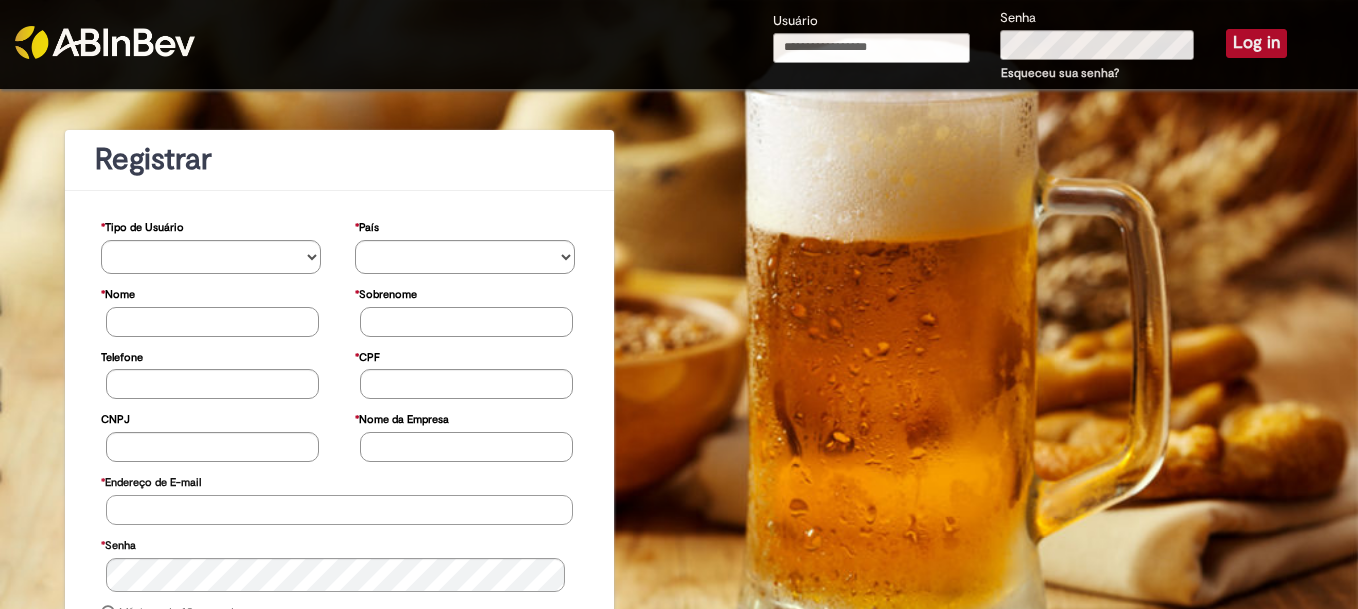 type on "**********" 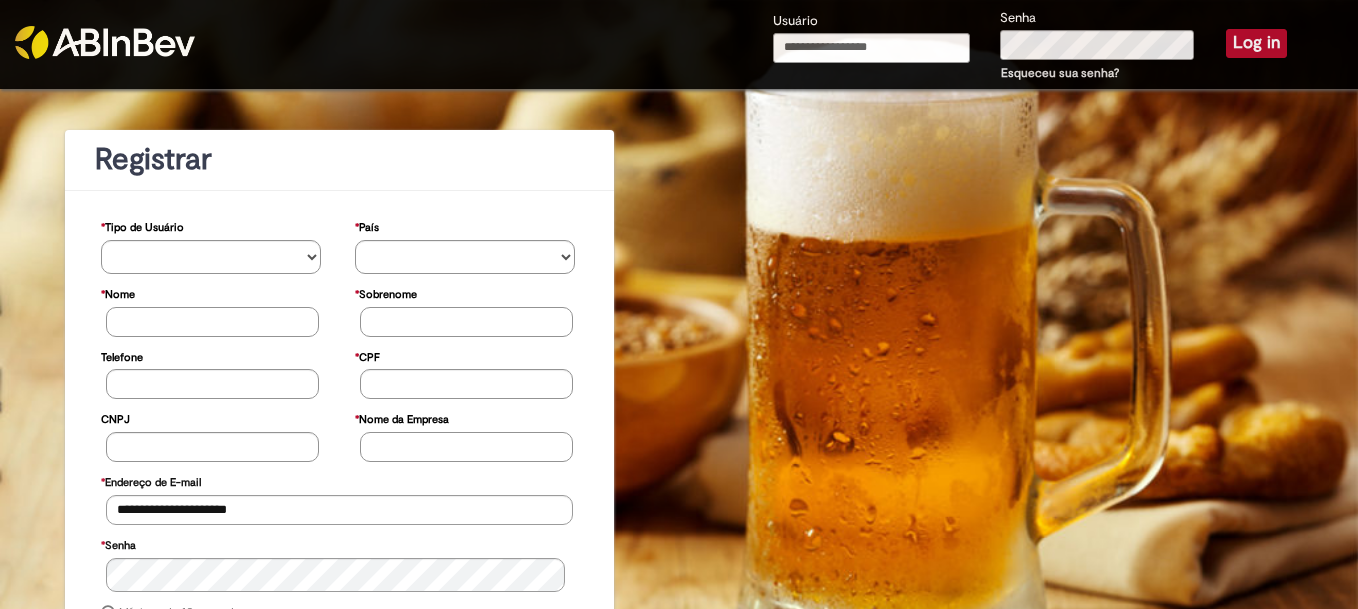 type on "**********" 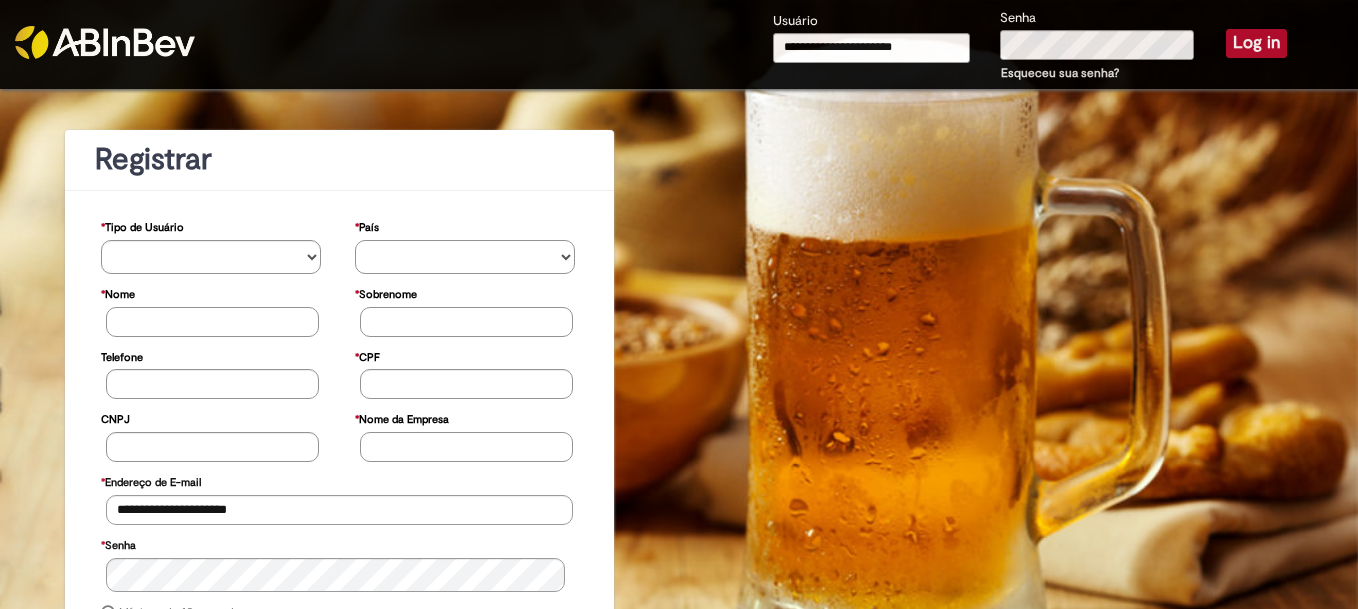 click on "*********   *******   ******   *****   ********   *******" at bounding box center [465, 257] 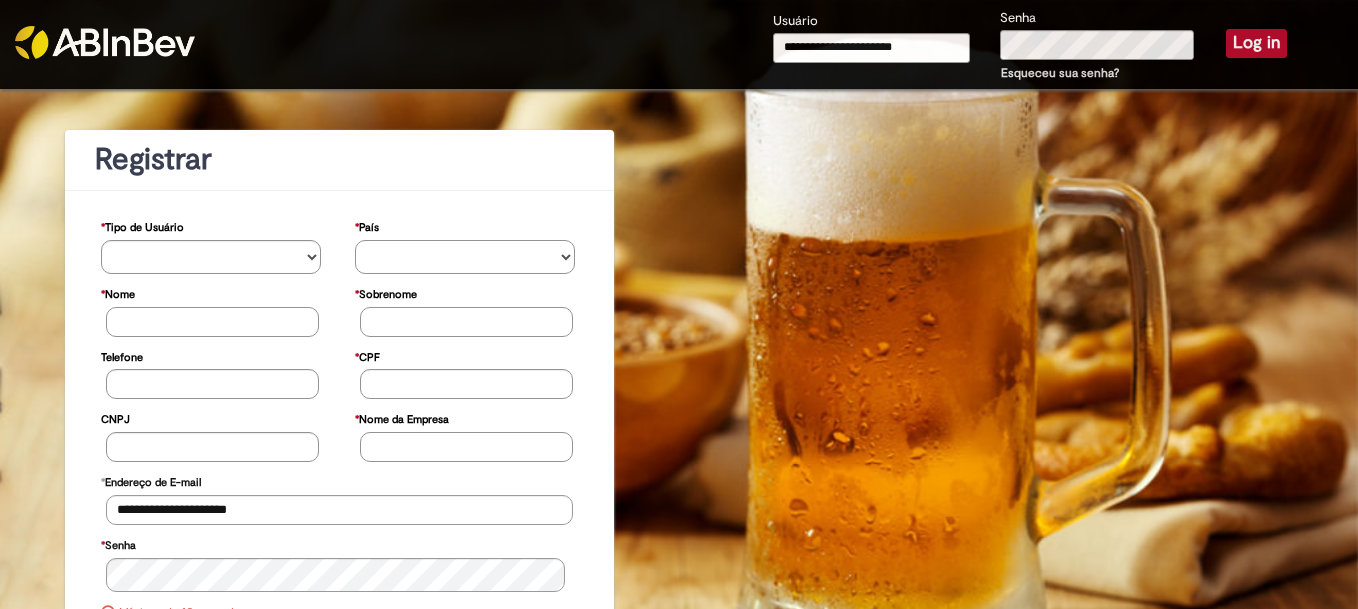 select on "**" 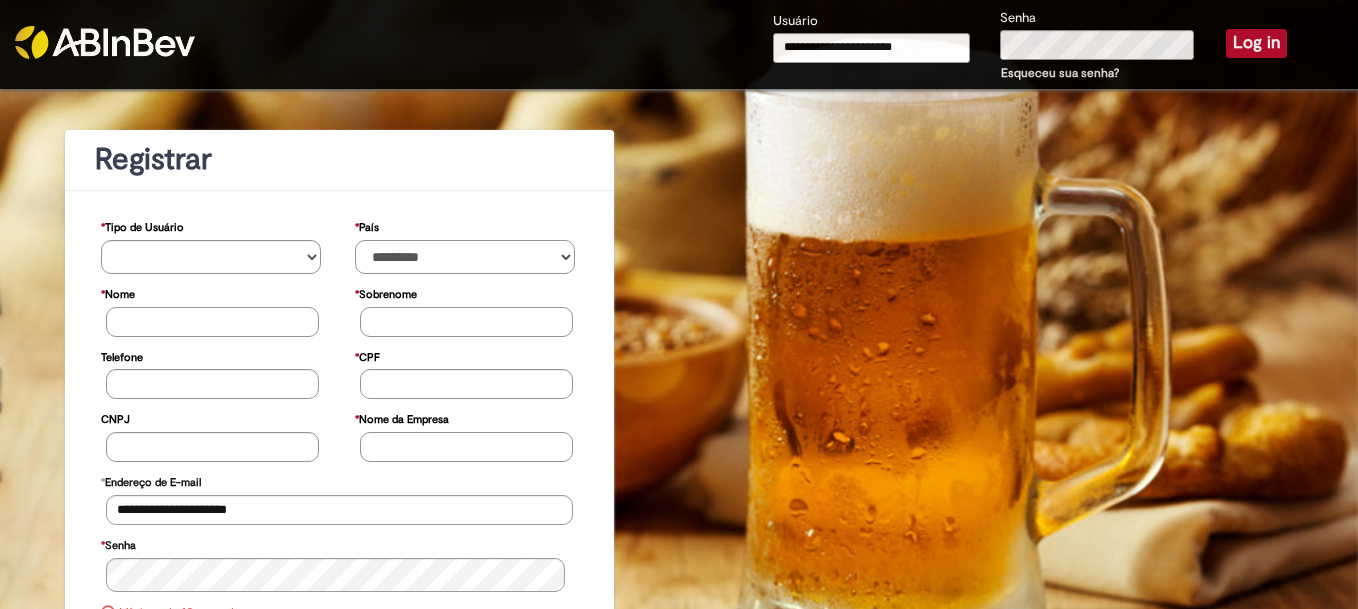 click on "*********   *******   ******   *****   ********   *******" at bounding box center (465, 257) 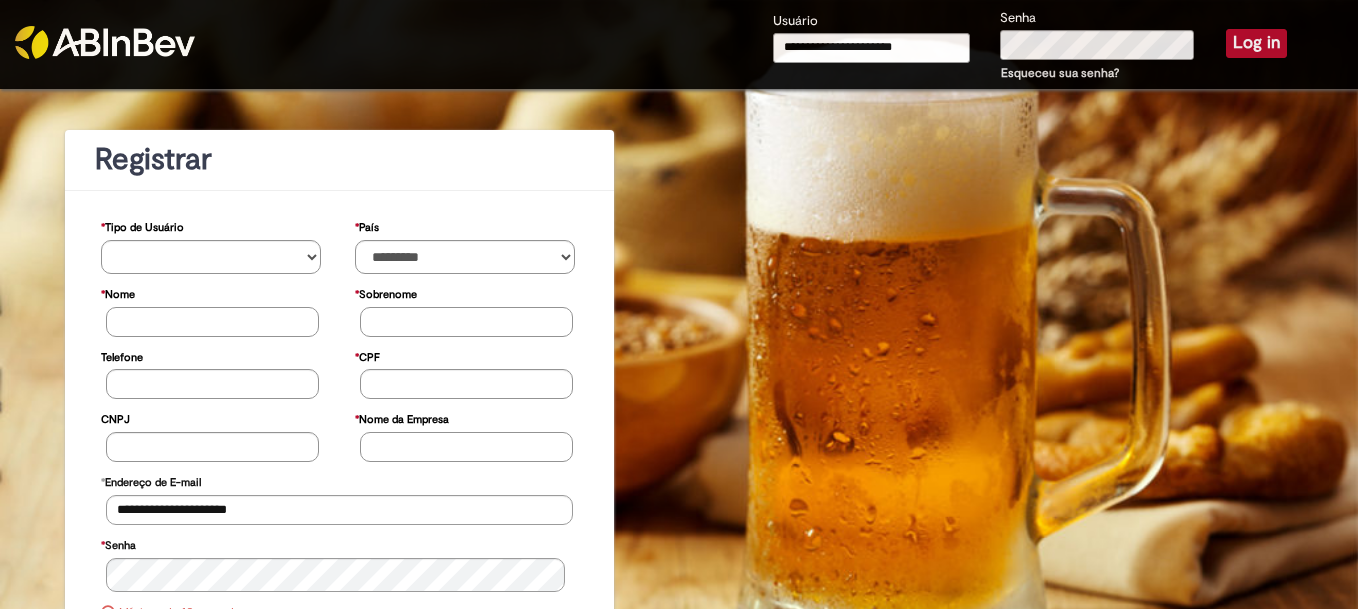 click on "*  Nome da Empresa" at bounding box center (466, 447) 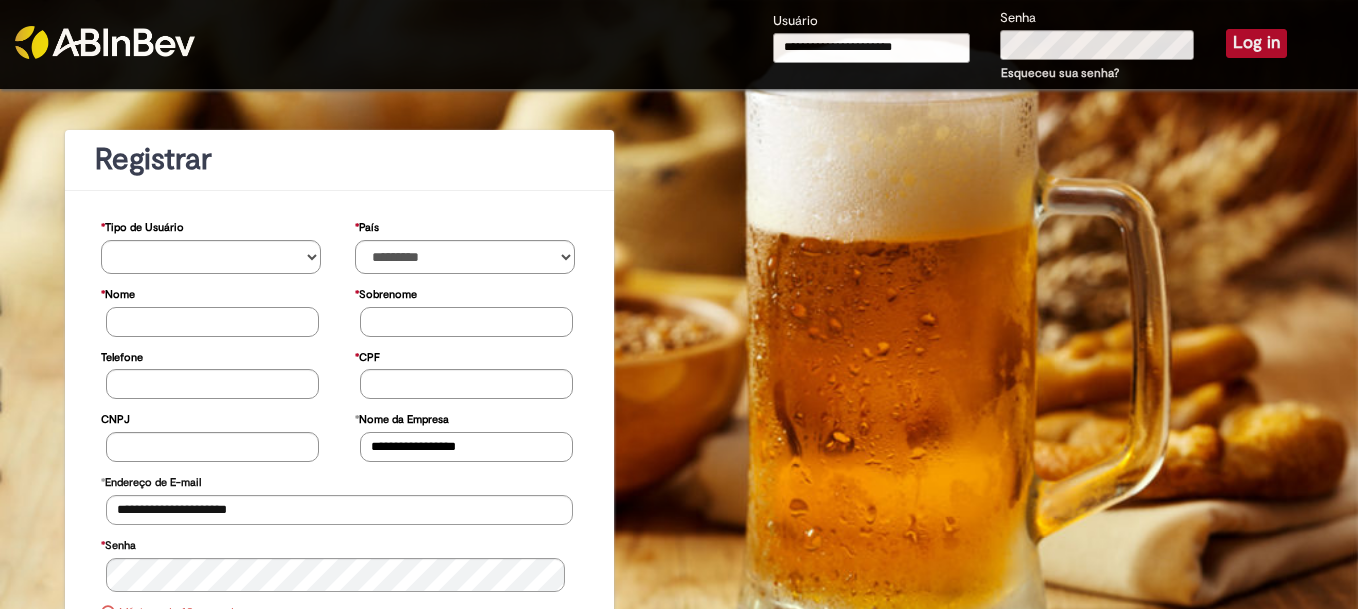 type on "**********" 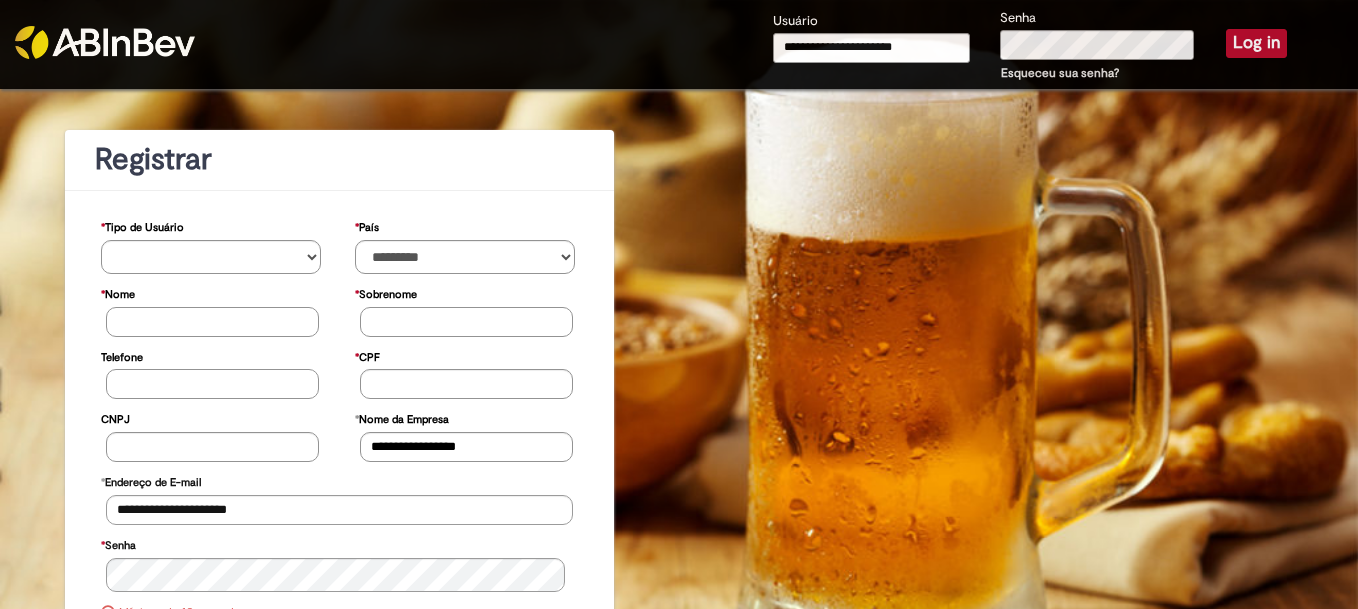 click on "Telefone" at bounding box center (212, 384) 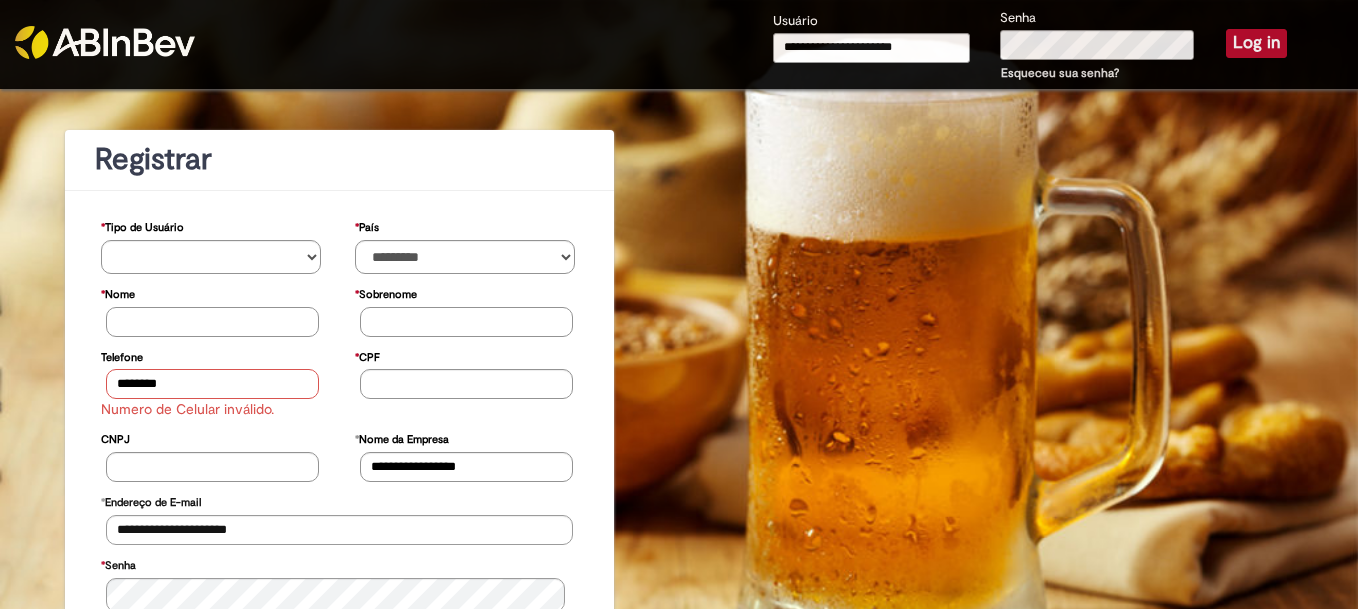 type on "********" 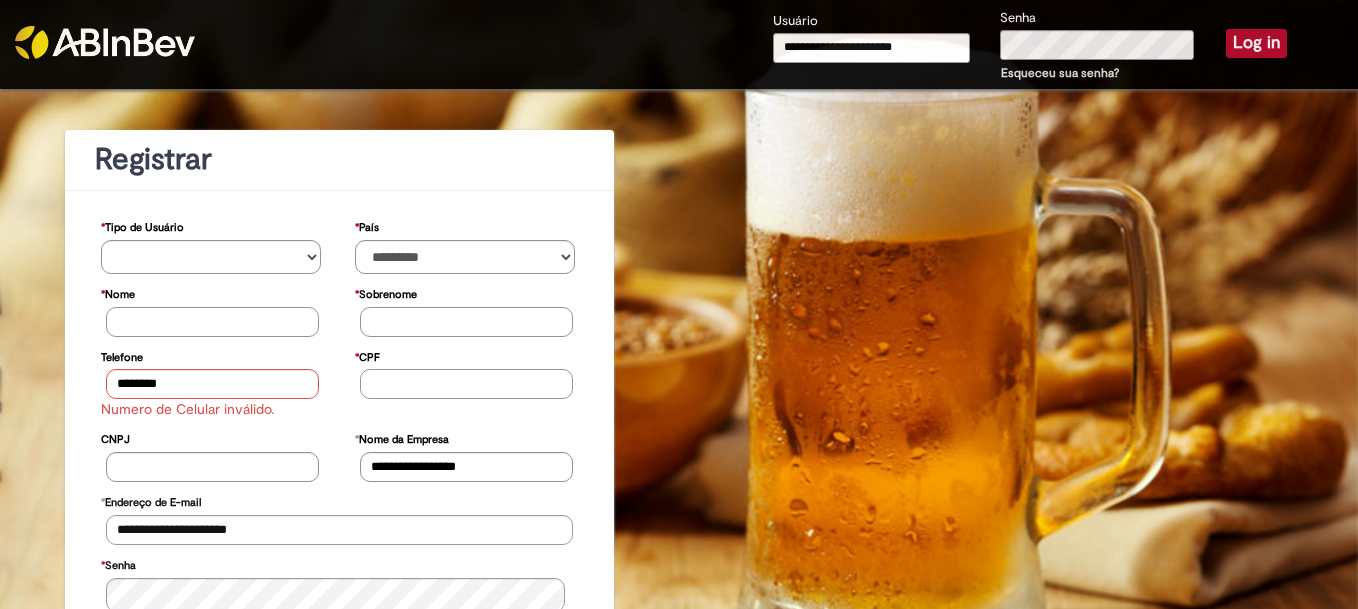 click on "*  CPF" at bounding box center [466, 384] 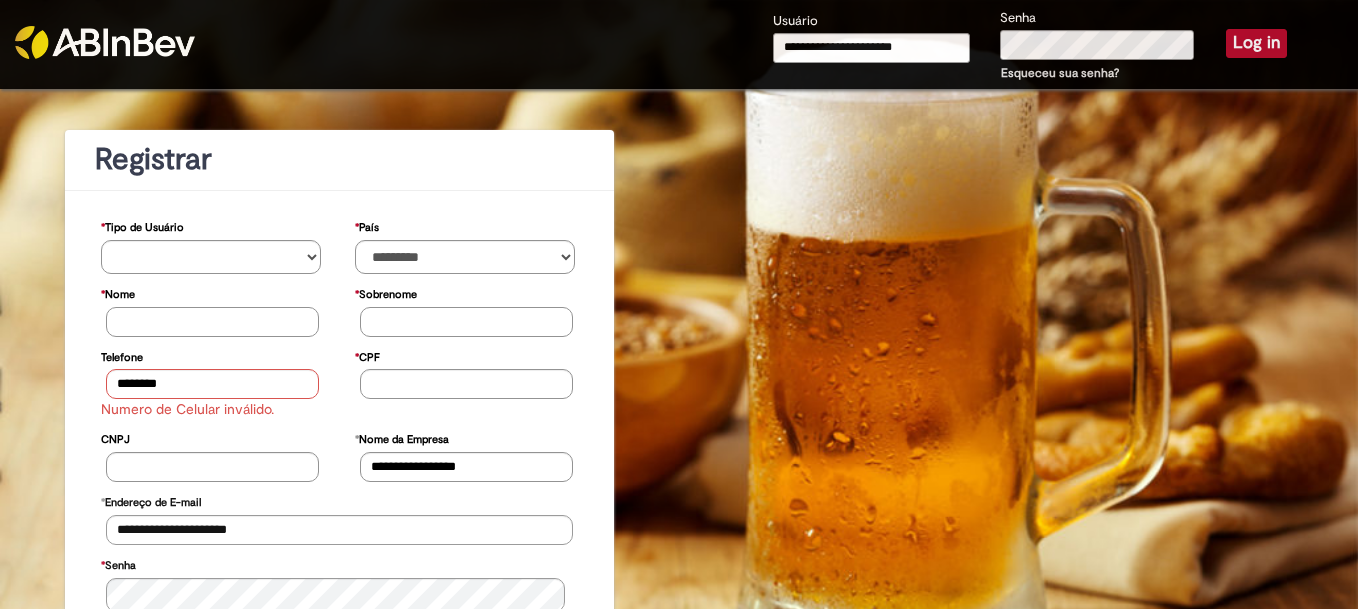 click on "*  Nome" at bounding box center [212, 322] 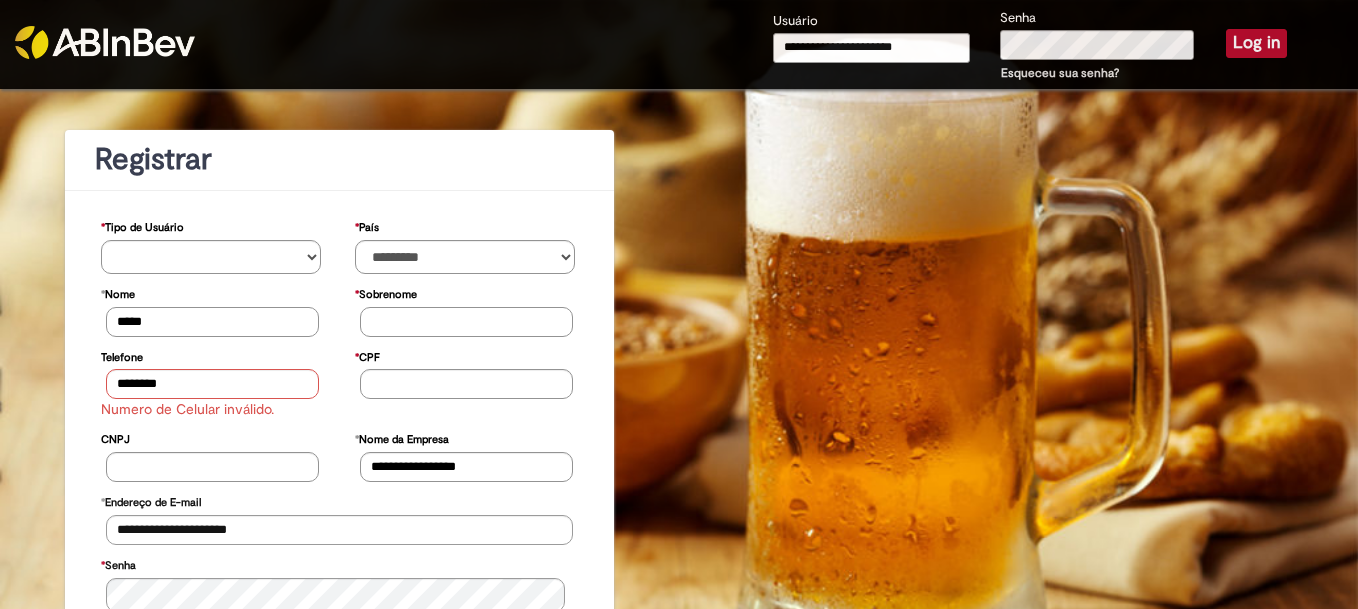 type on "****" 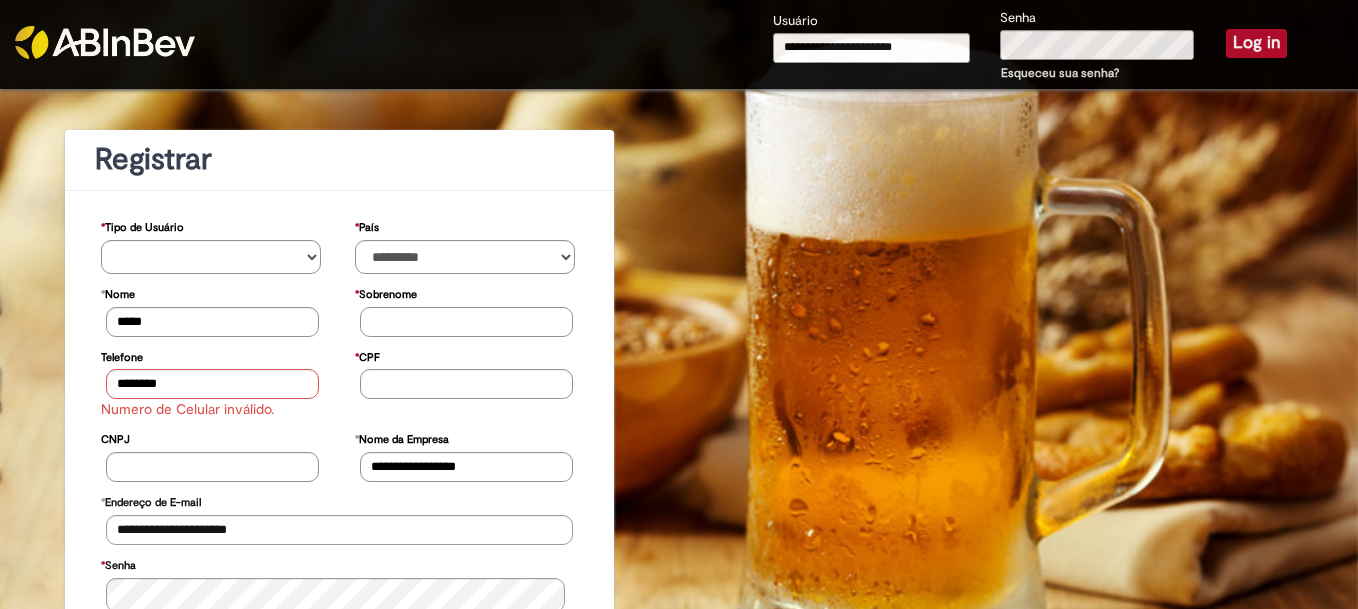 click on "*  Sobrenome" at bounding box center [466, 322] 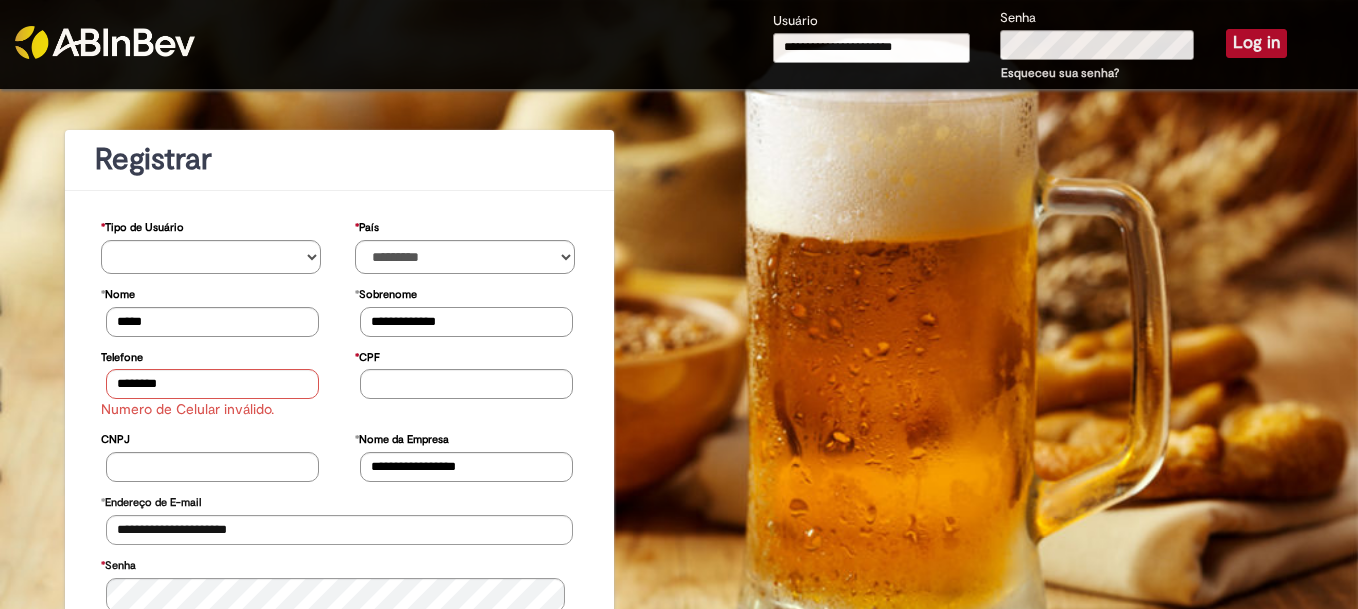 type on "**********" 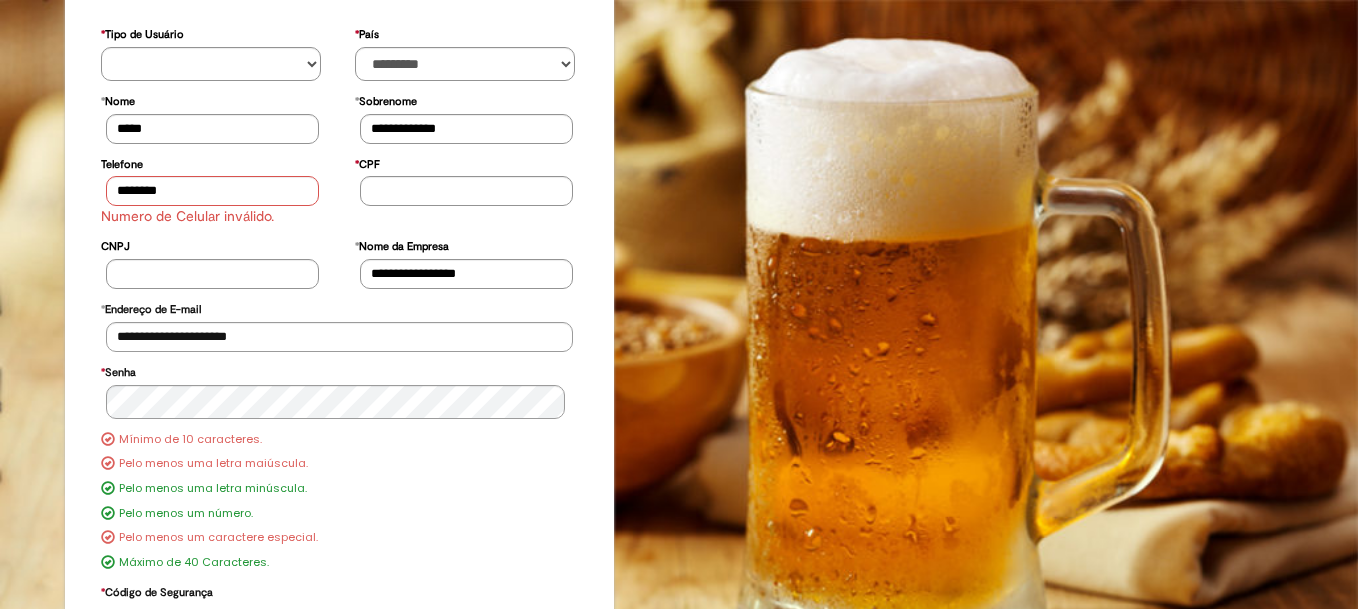 scroll, scrollTop: 200, scrollLeft: 0, axis: vertical 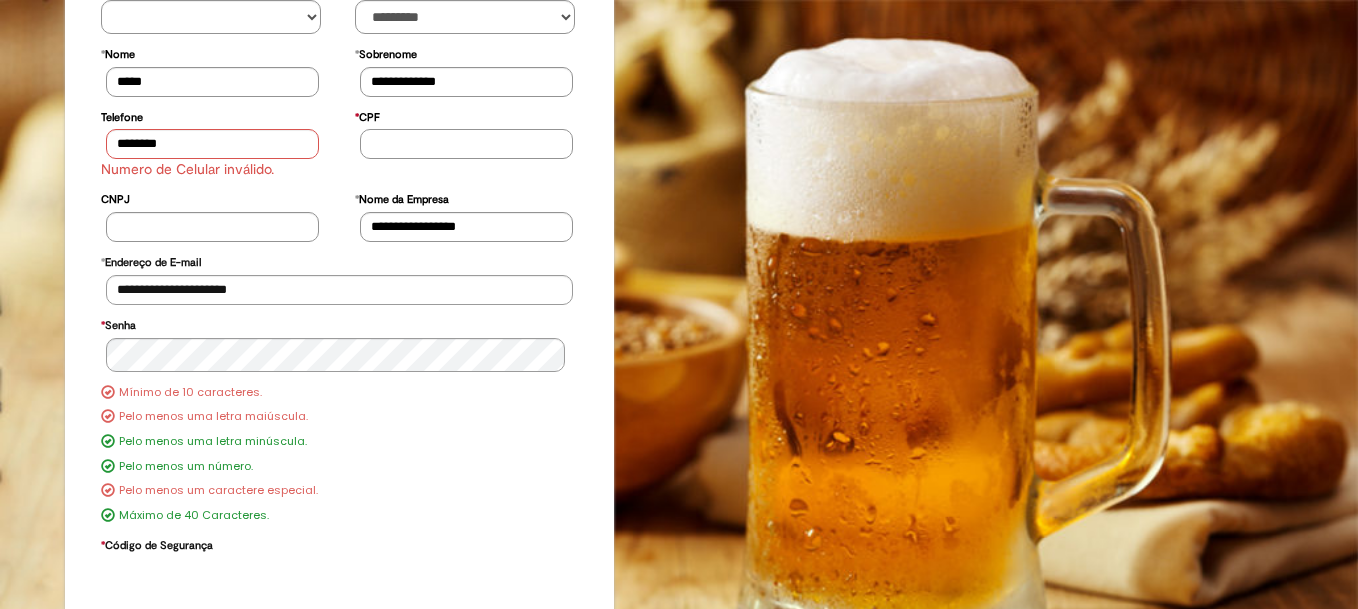 click on "*  CPF" at bounding box center (466, 144) 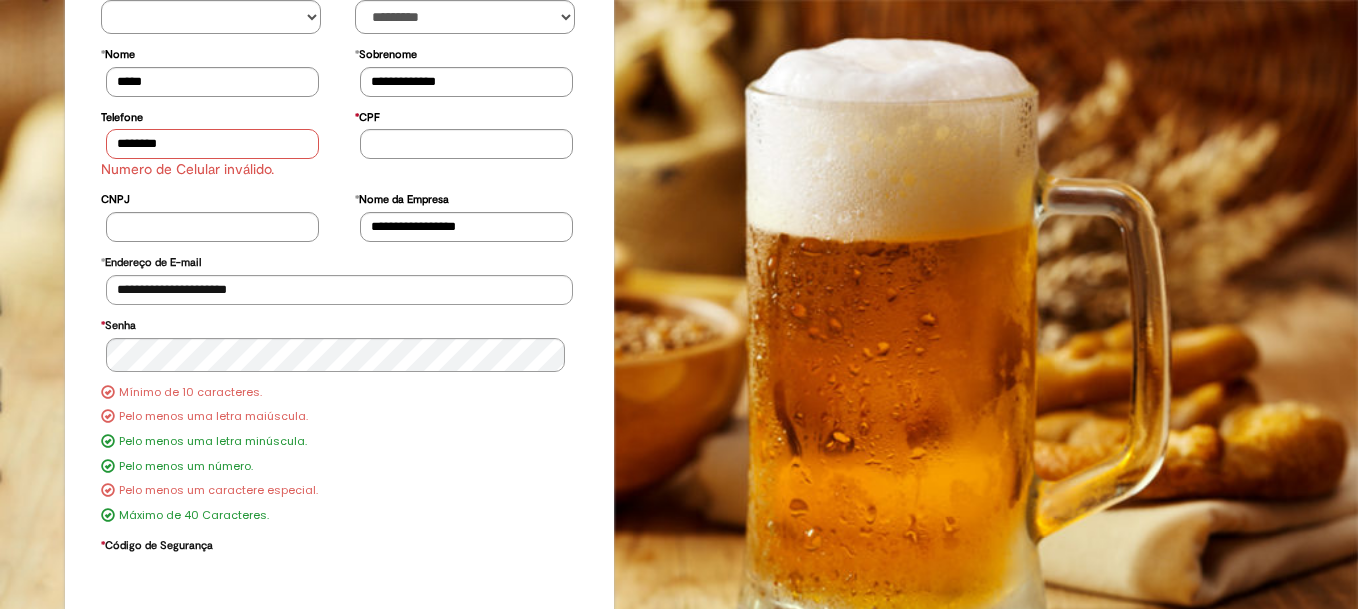 click on "********" at bounding box center [212, 144] 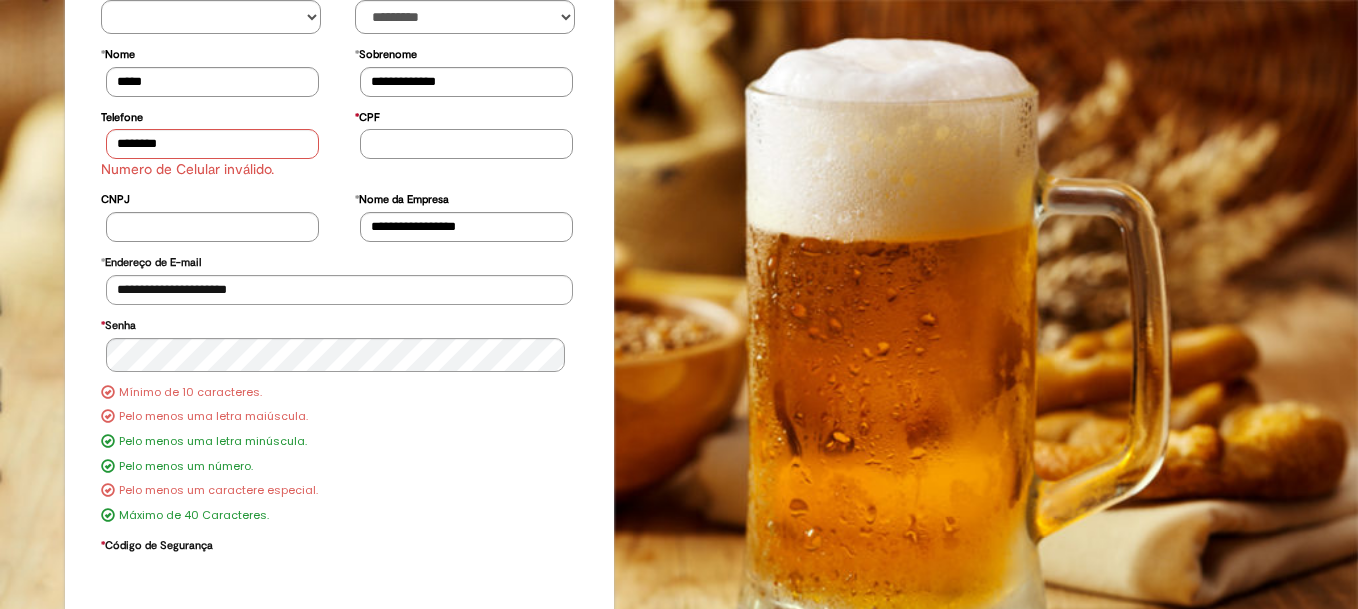 click on "*  CPF" at bounding box center [466, 144] 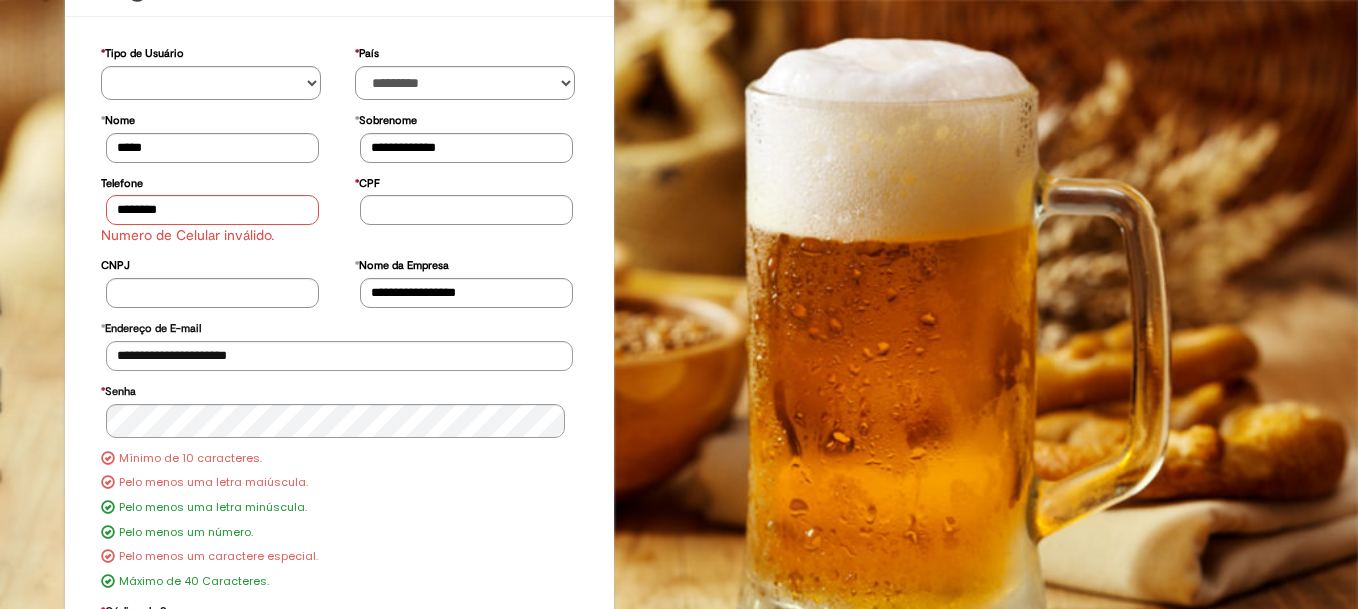 scroll, scrollTop: 160, scrollLeft: 0, axis: vertical 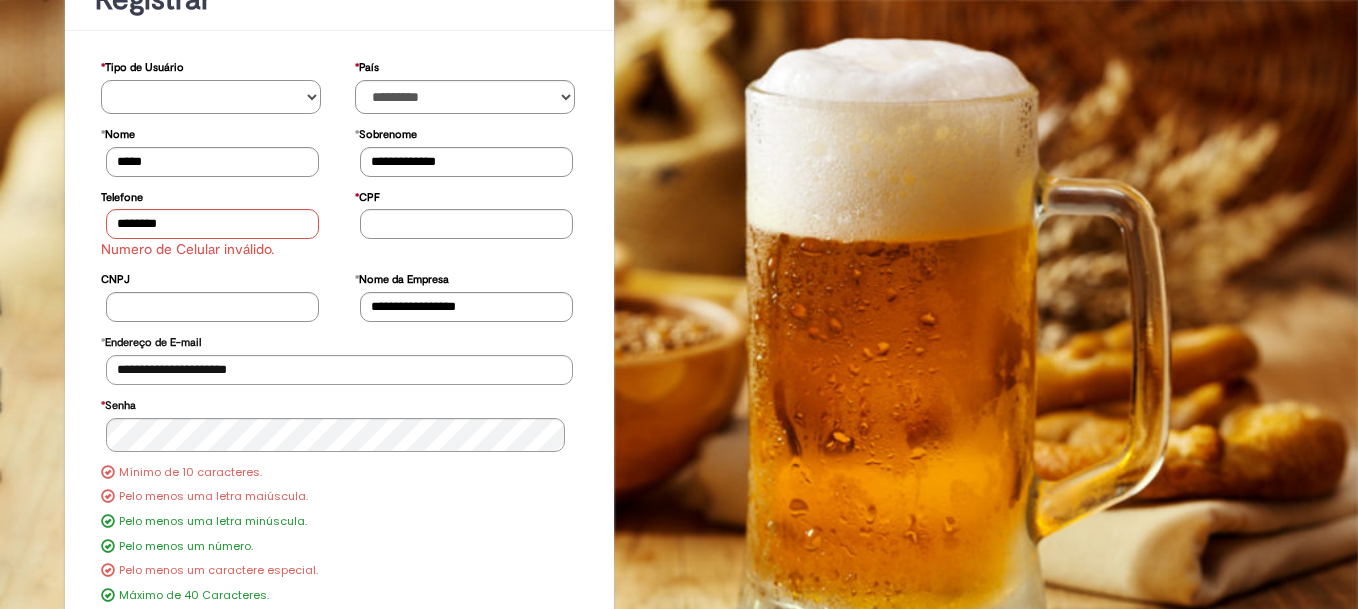 click on "**********" at bounding box center [211, 97] 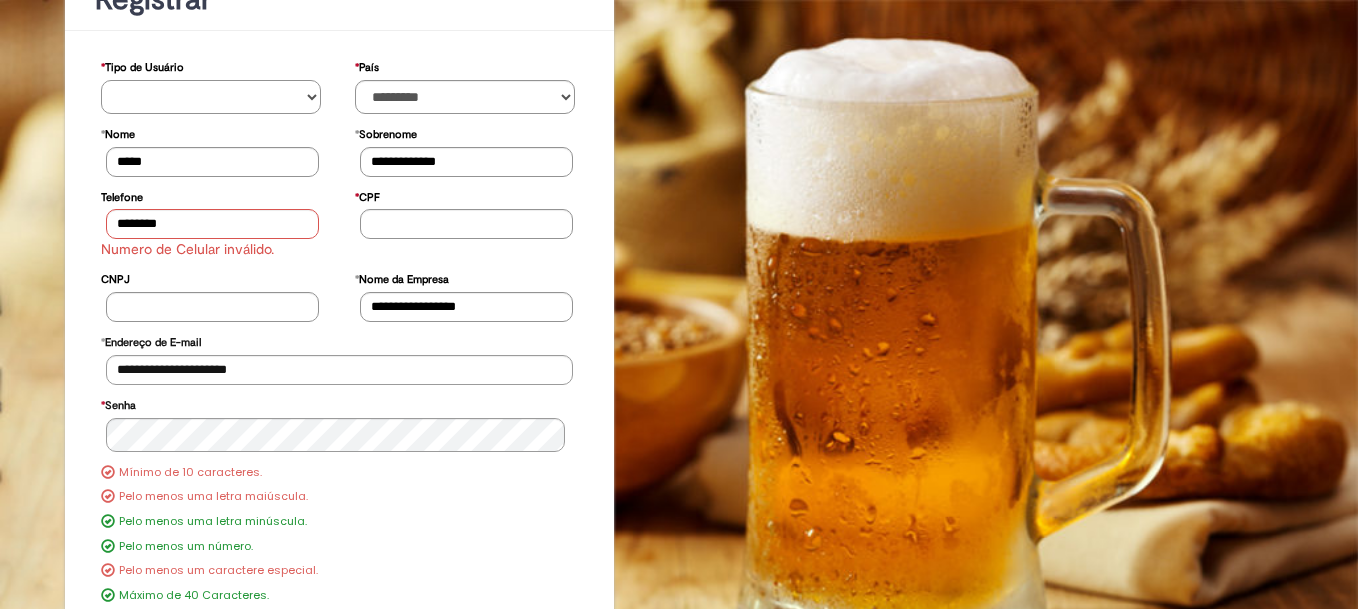 select on "*********" 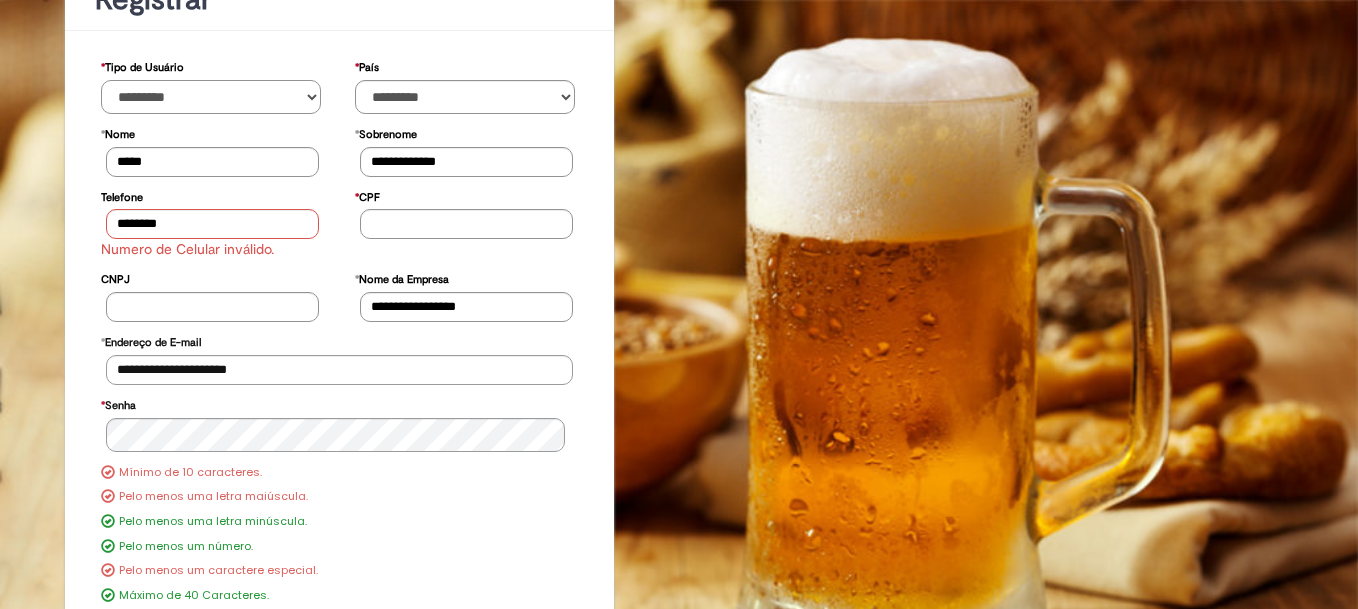 click on "**********" at bounding box center (211, 97) 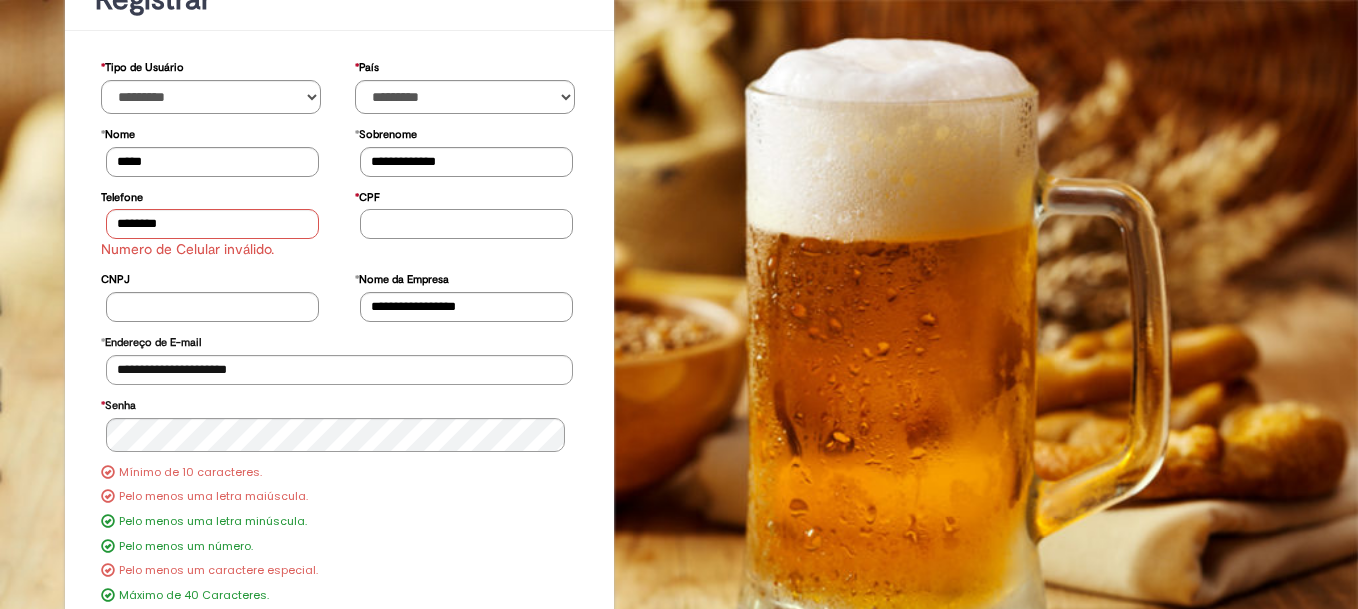 click on "*  CPF" at bounding box center [466, 224] 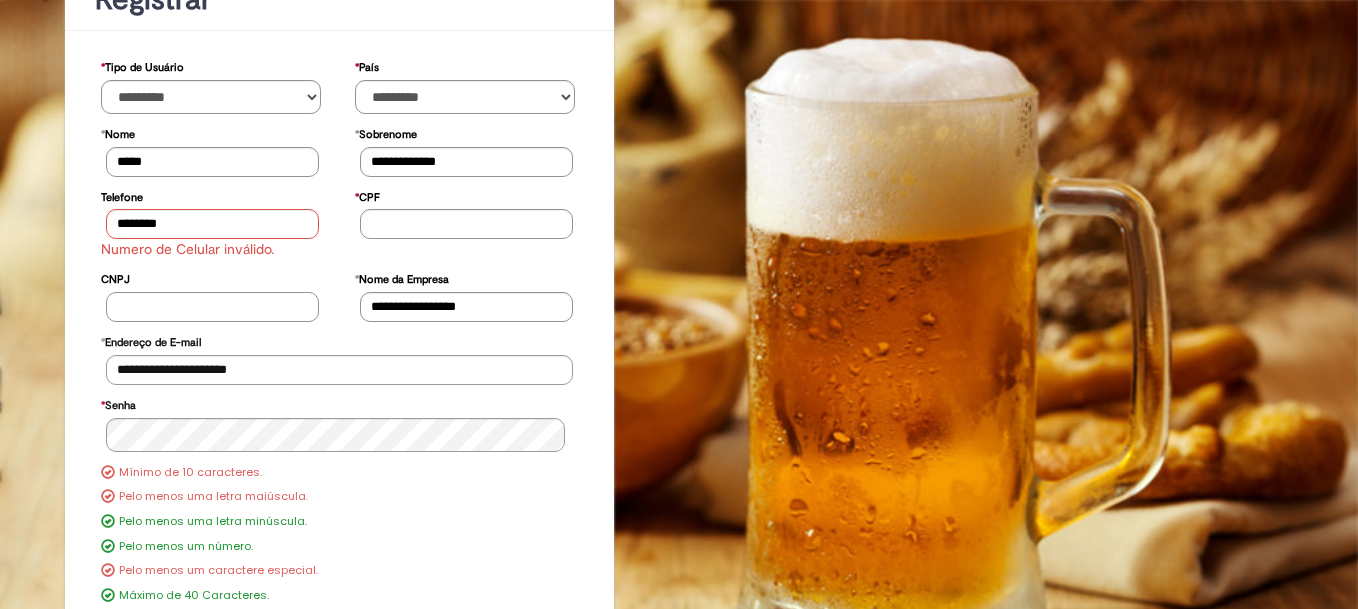 click on "CNPJ" at bounding box center [212, 307] 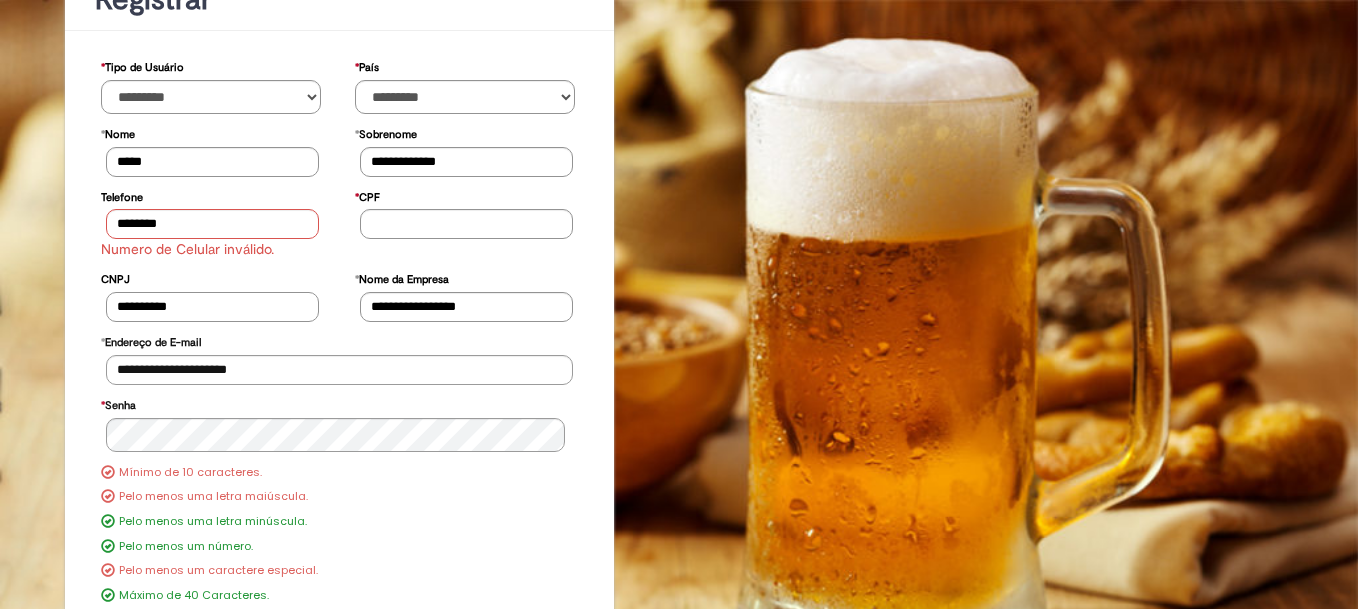 type on "**********" 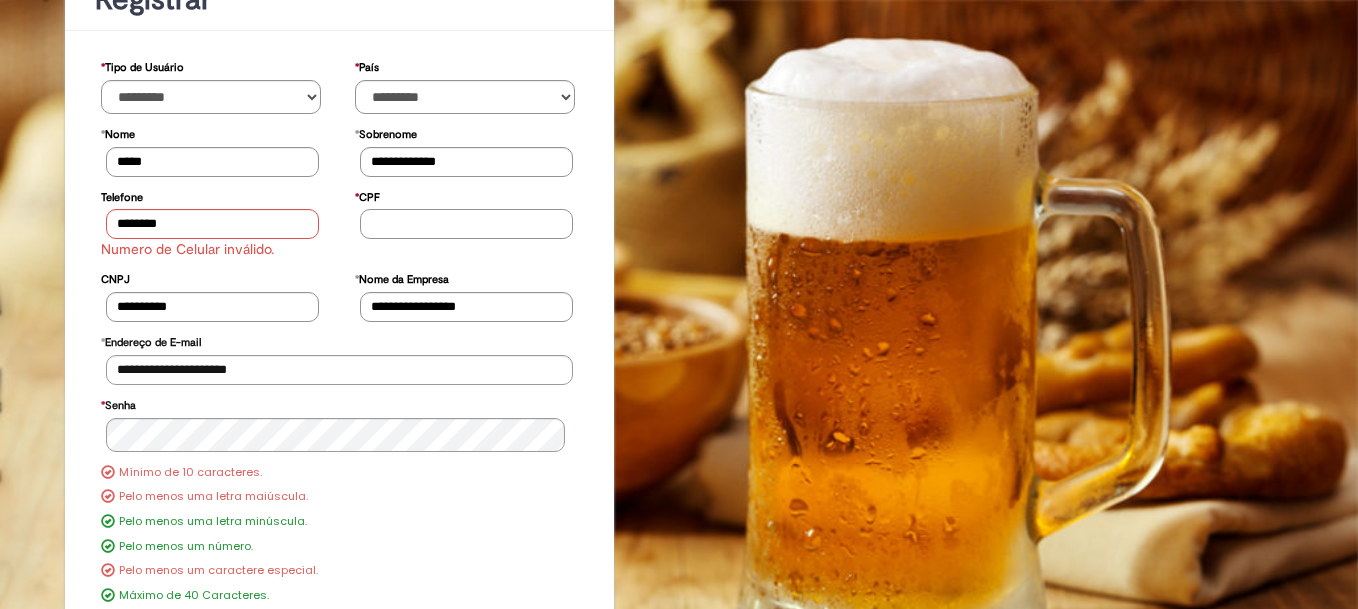 click on "*  CPF" at bounding box center [466, 224] 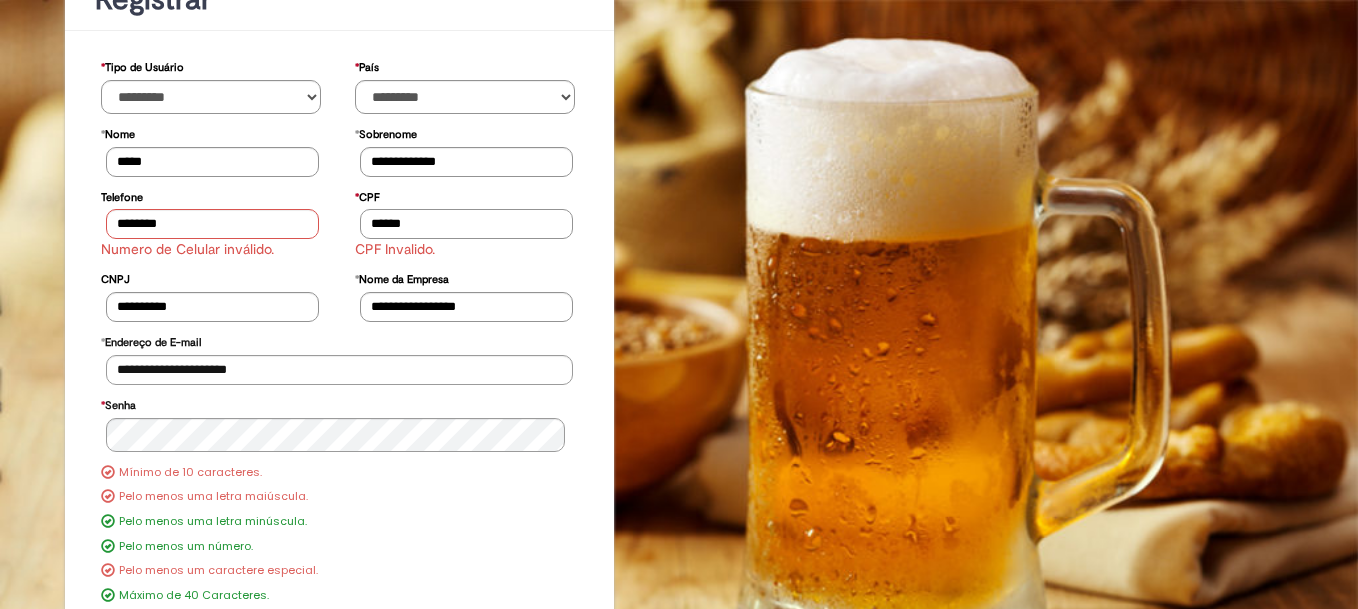 type on "******" 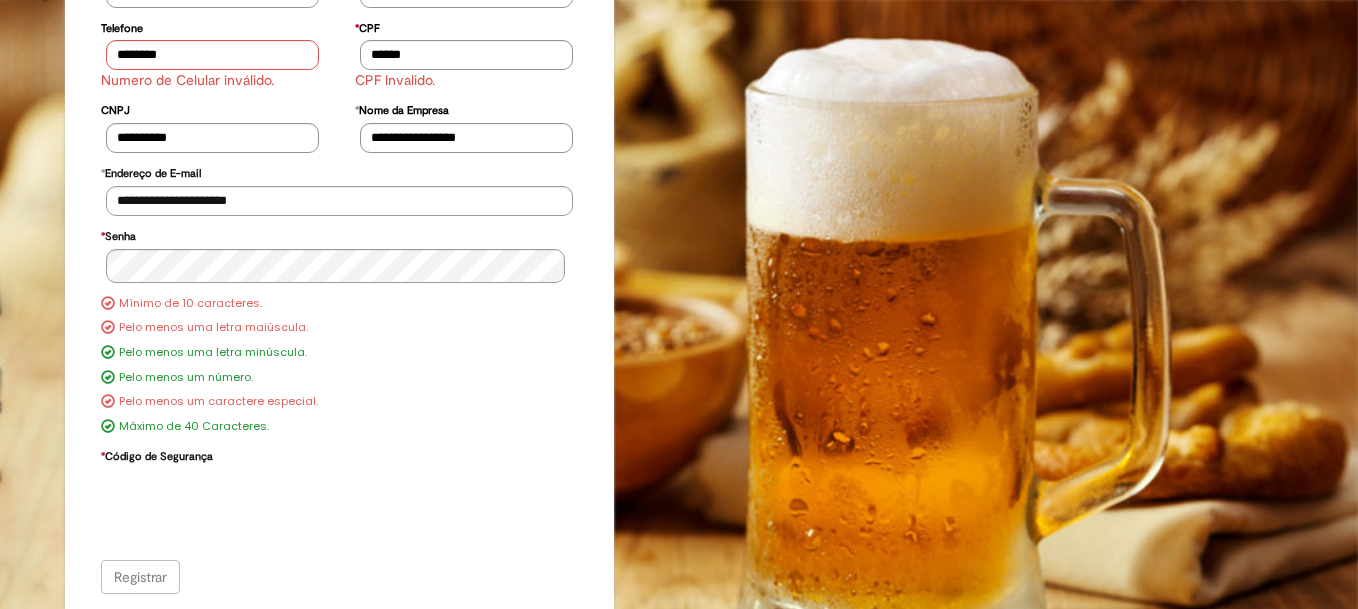 scroll, scrollTop: 334, scrollLeft: 0, axis: vertical 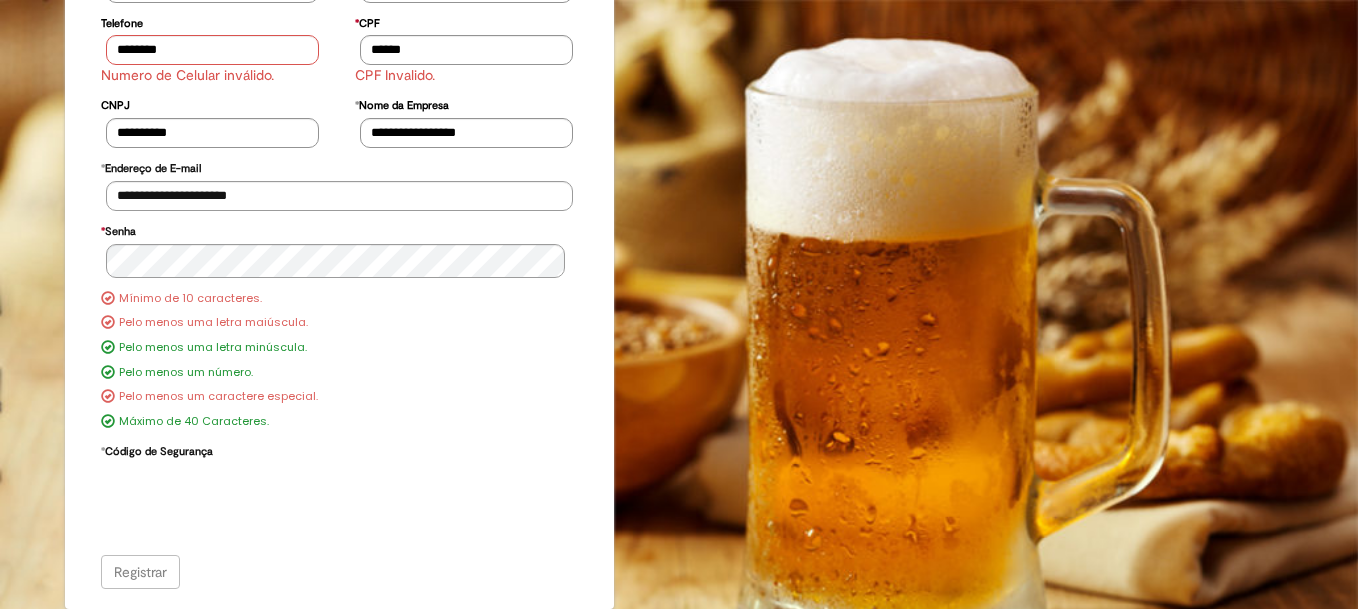 click on "Registrar" at bounding box center (340, 572) 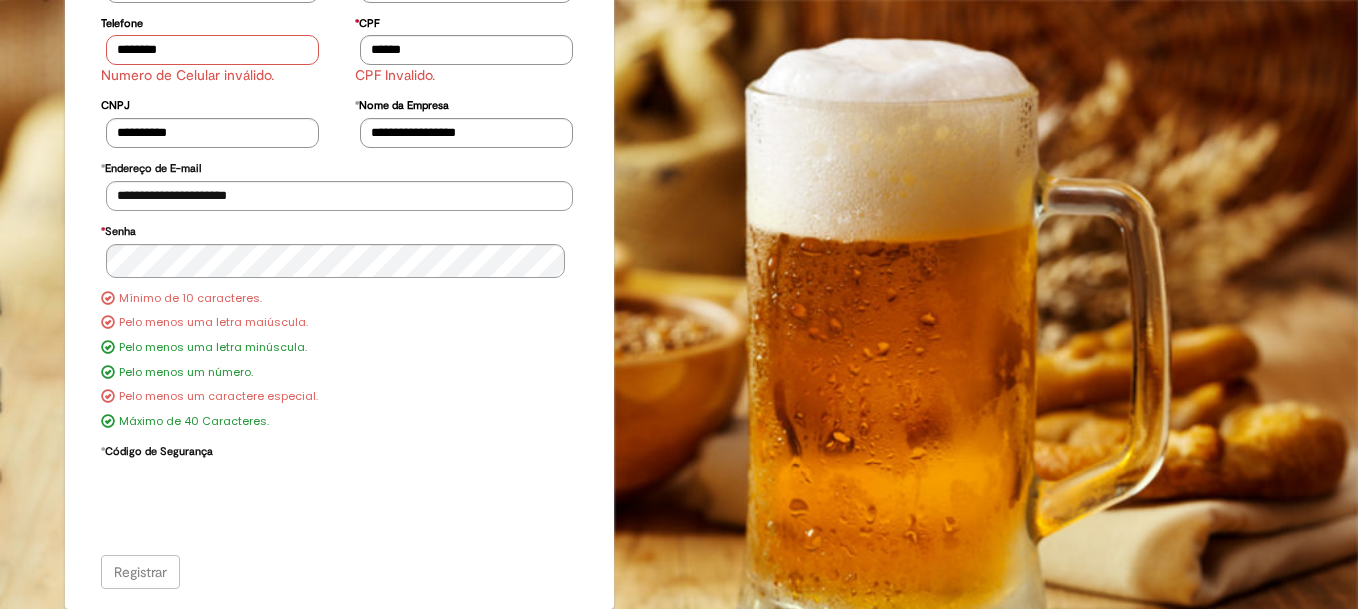 click on "********" at bounding box center (212, 50) 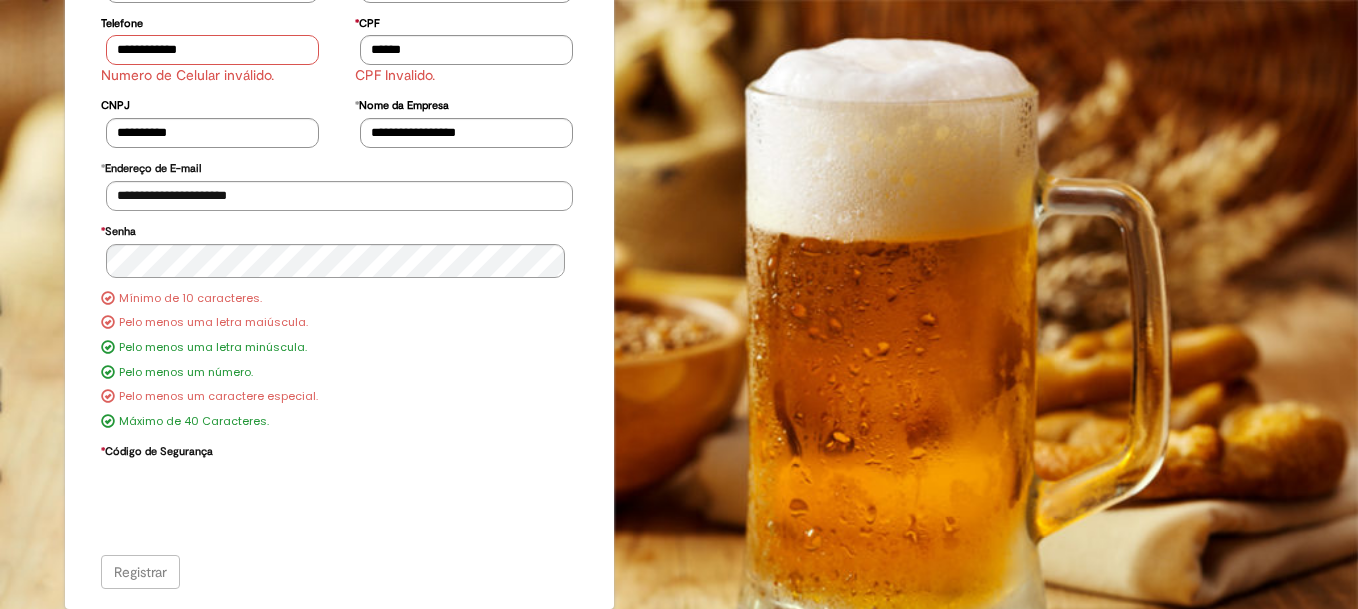 click on "**********" at bounding box center (212, 50) 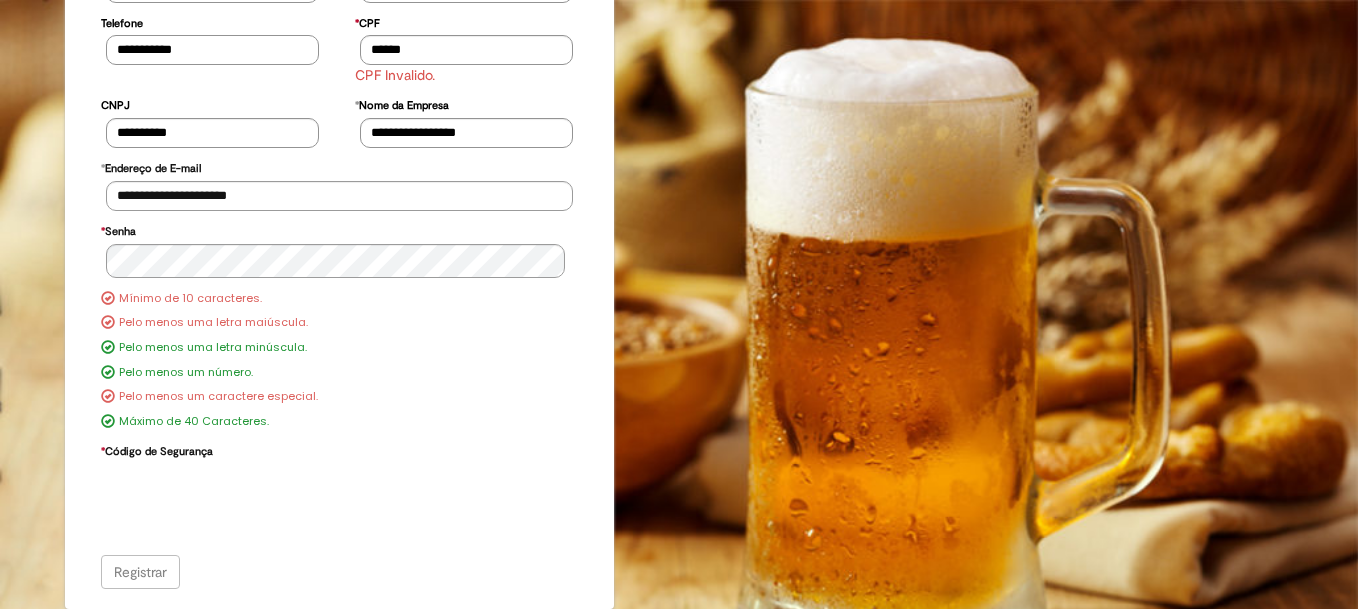 type on "**********" 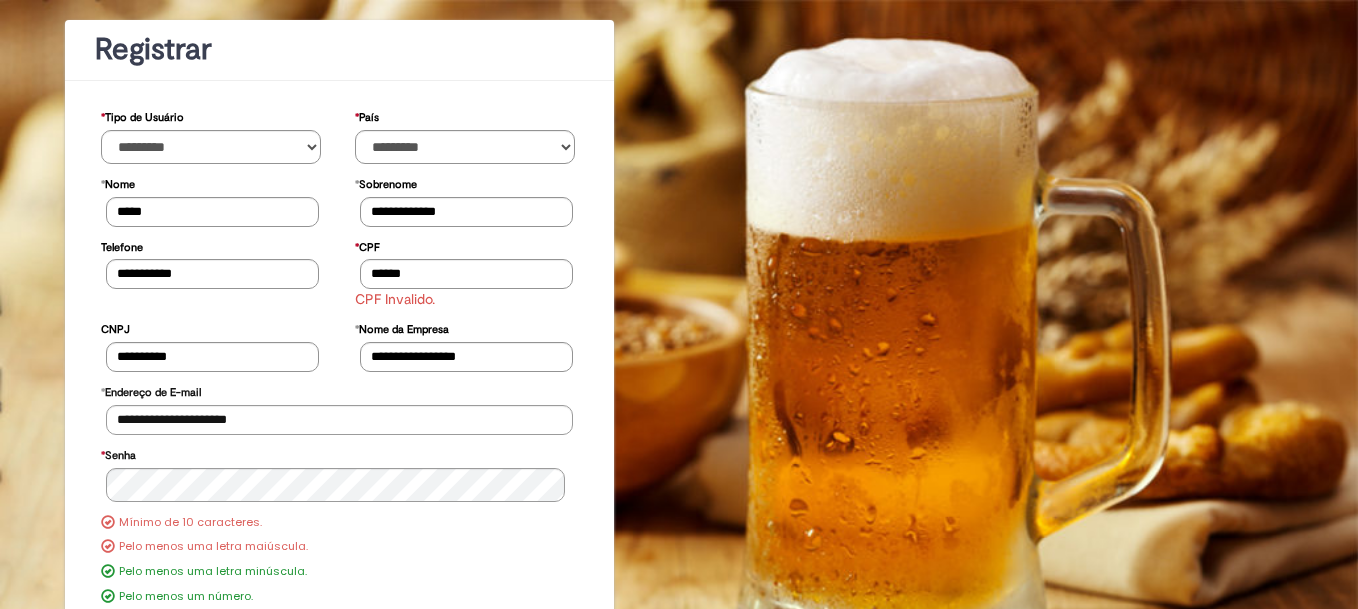 scroll, scrollTop: 94, scrollLeft: 0, axis: vertical 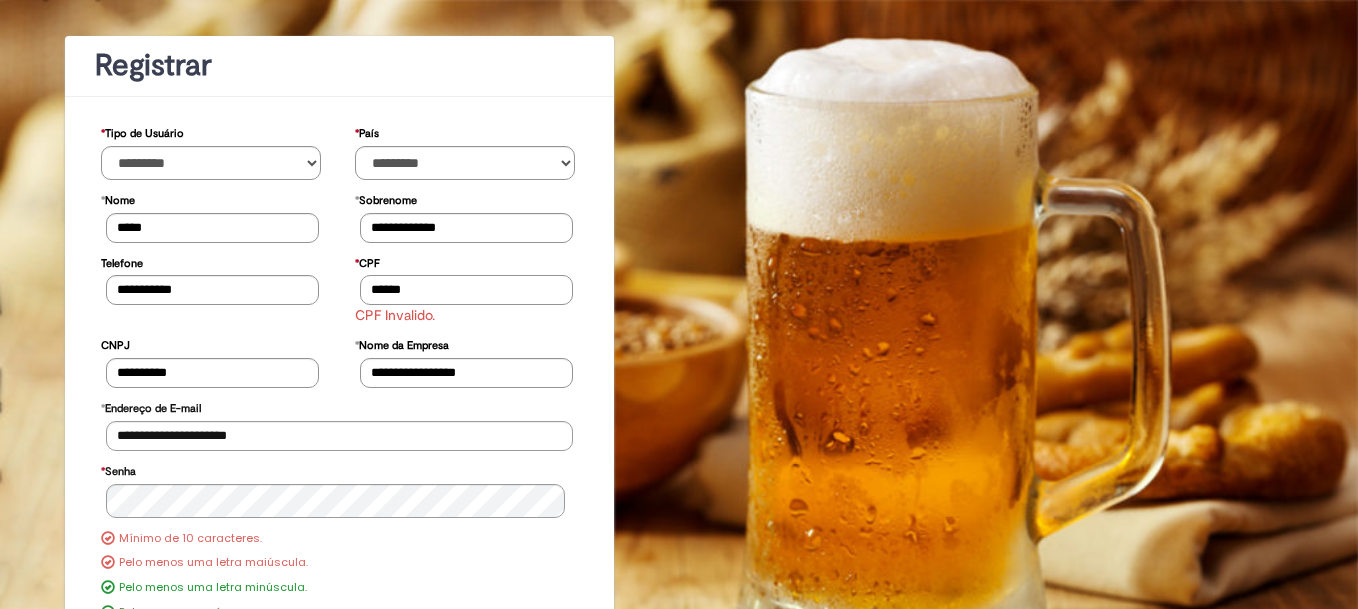 click on "******" at bounding box center [466, 290] 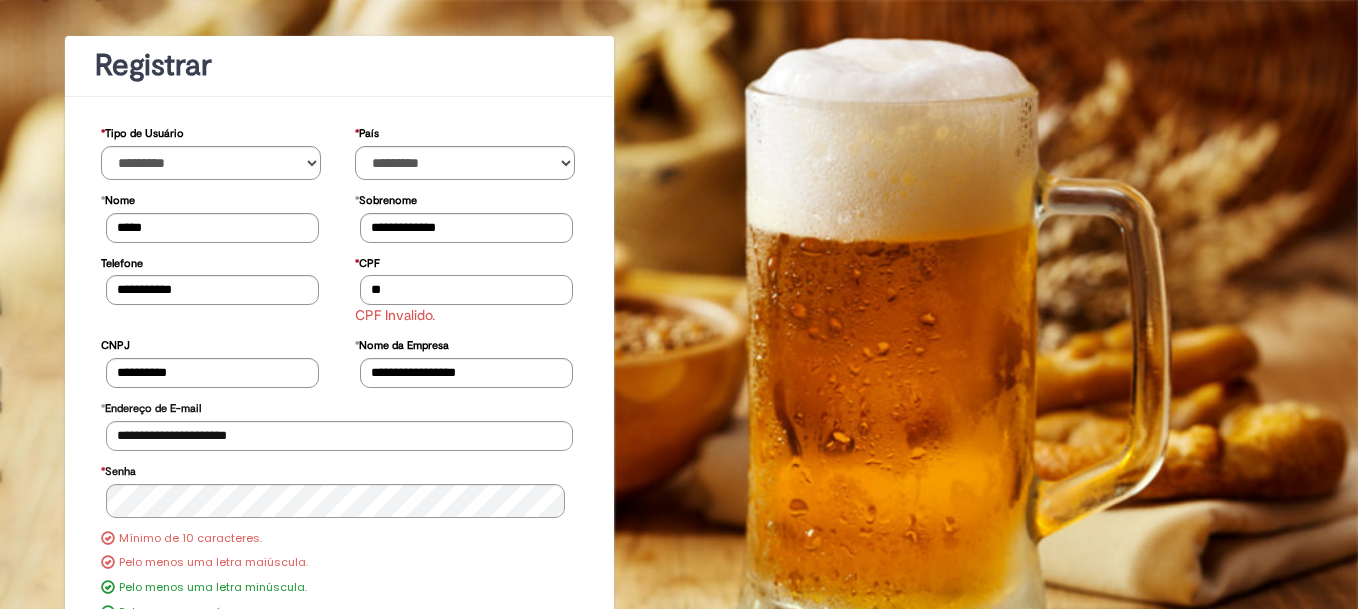 type on "*" 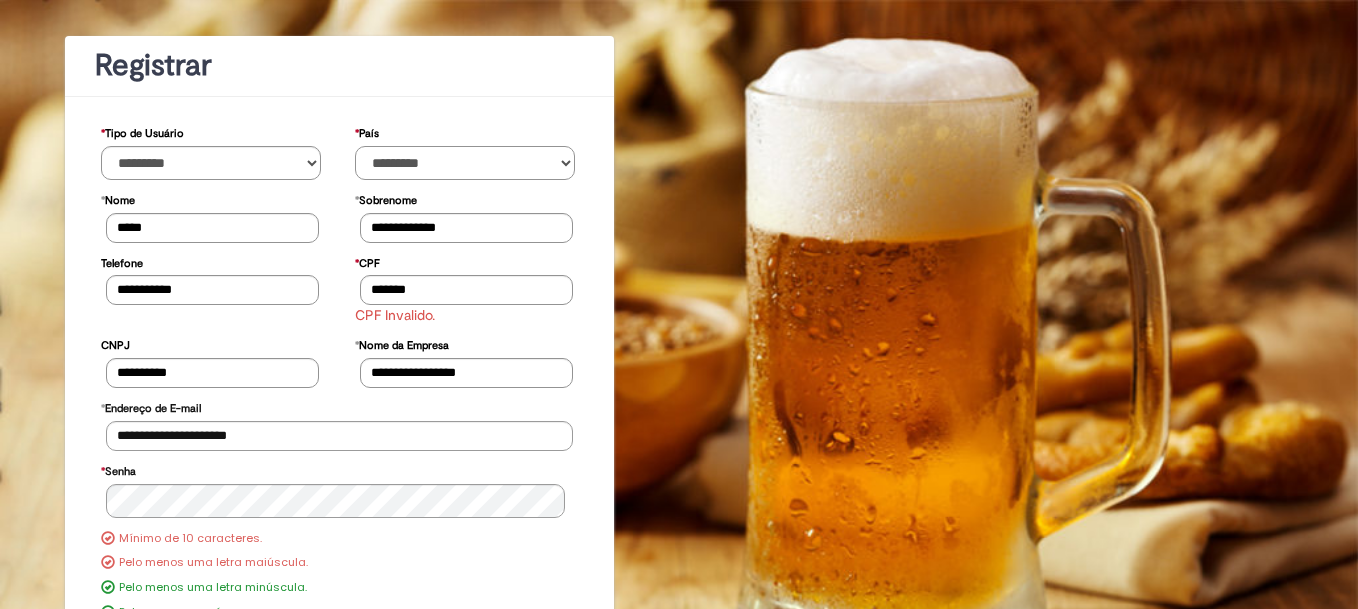 click on "*********   *******   ******   *****   ********   *******" at bounding box center (465, 163) 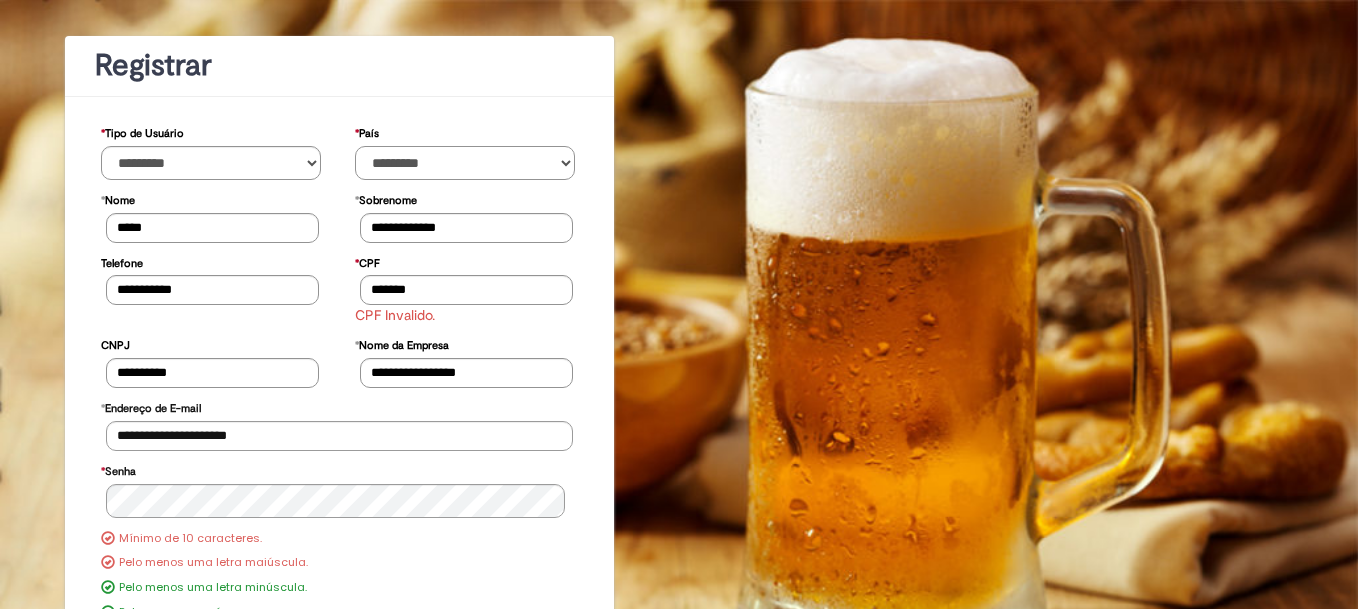 click on "*********   *******   ******   *****   ********   *******" at bounding box center (465, 163) 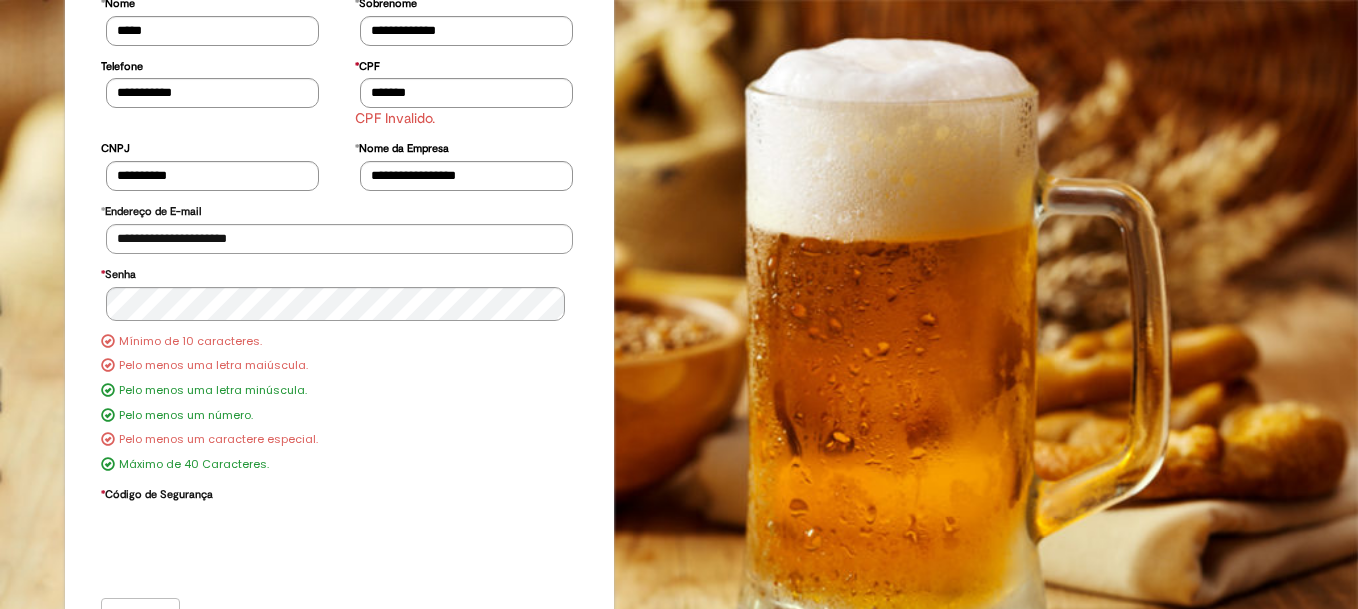 scroll, scrollTop: 334, scrollLeft: 0, axis: vertical 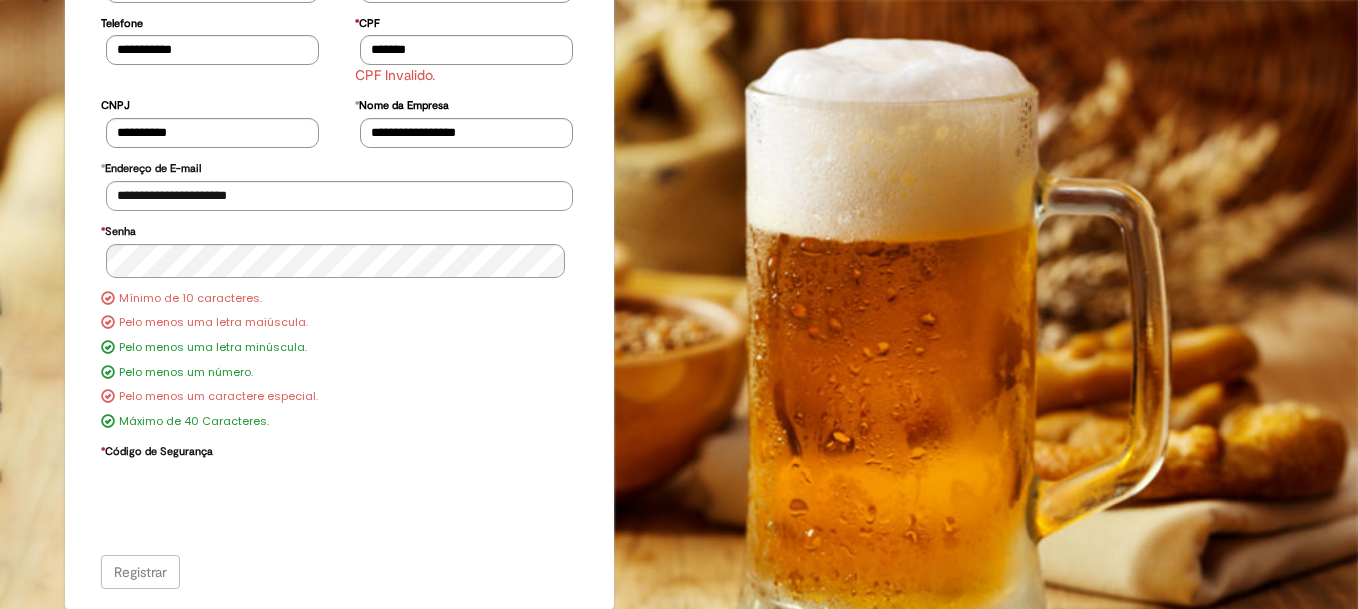 click on "Mínimo de 10 caracteres." at bounding box center (190, 299) 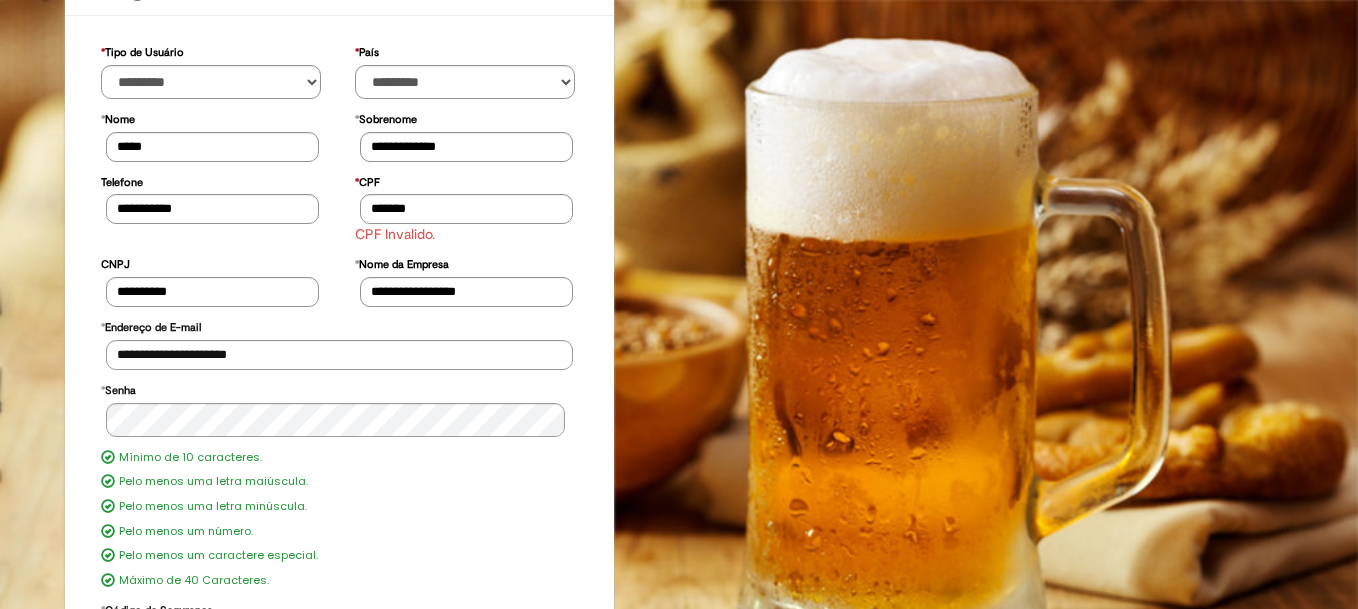 scroll, scrollTop: 174, scrollLeft: 0, axis: vertical 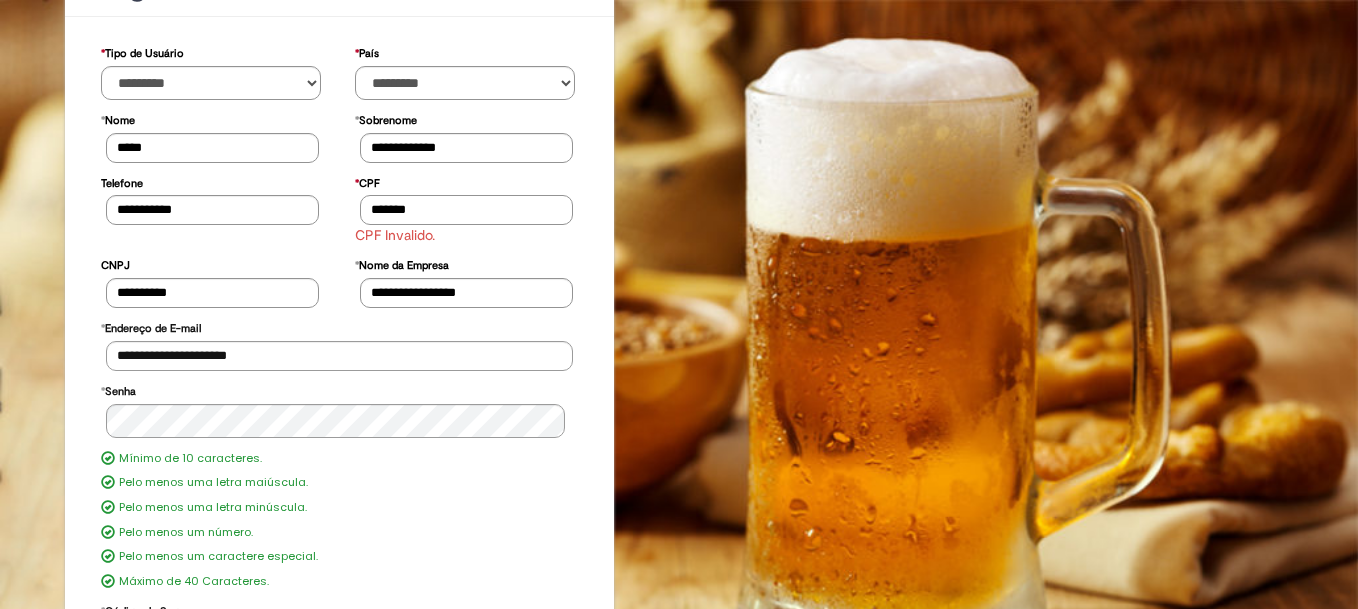 click on "*******" at bounding box center (466, 210) 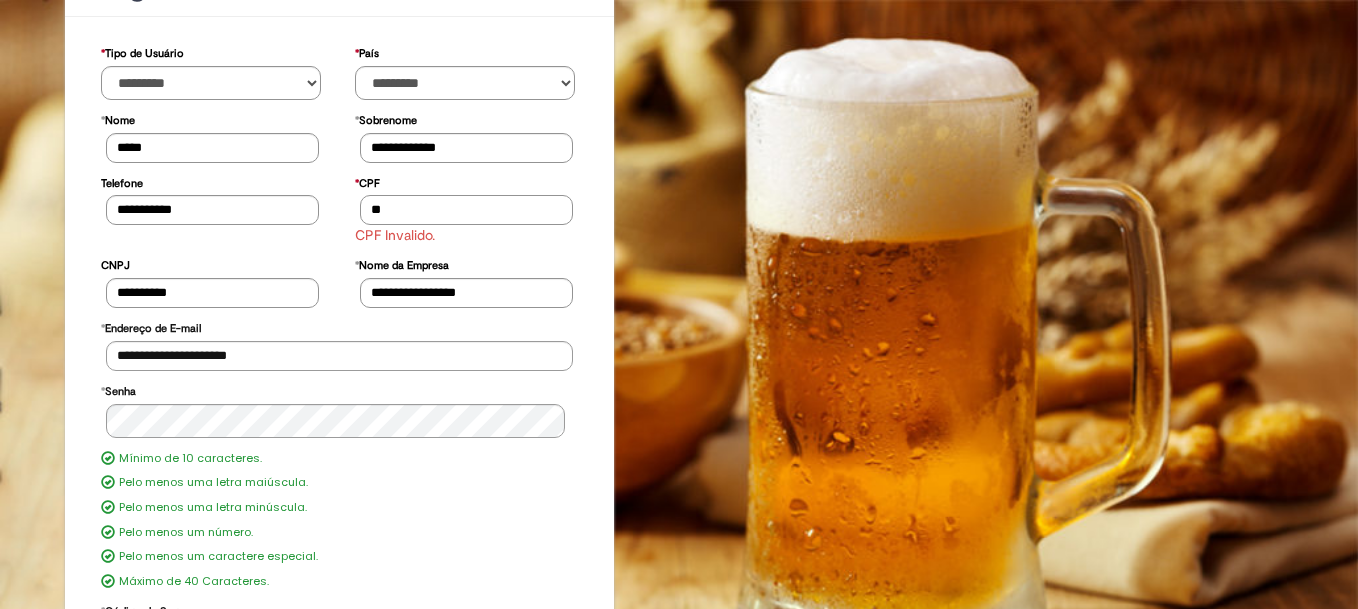 type on "*" 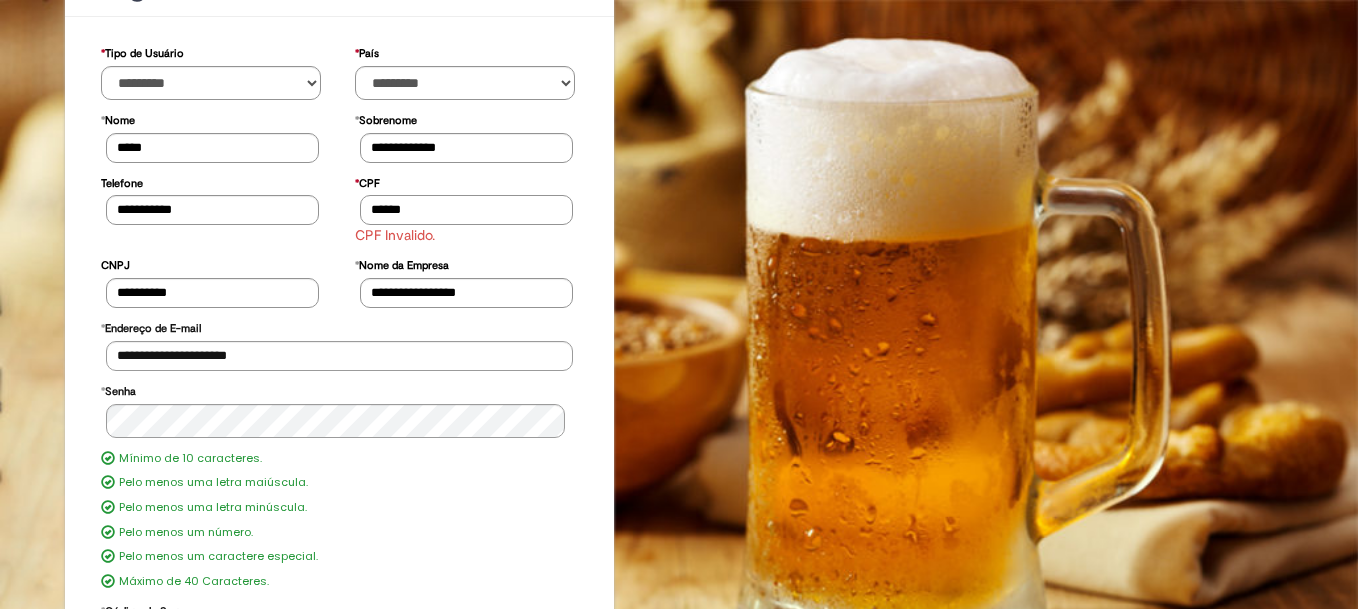 type on "*******" 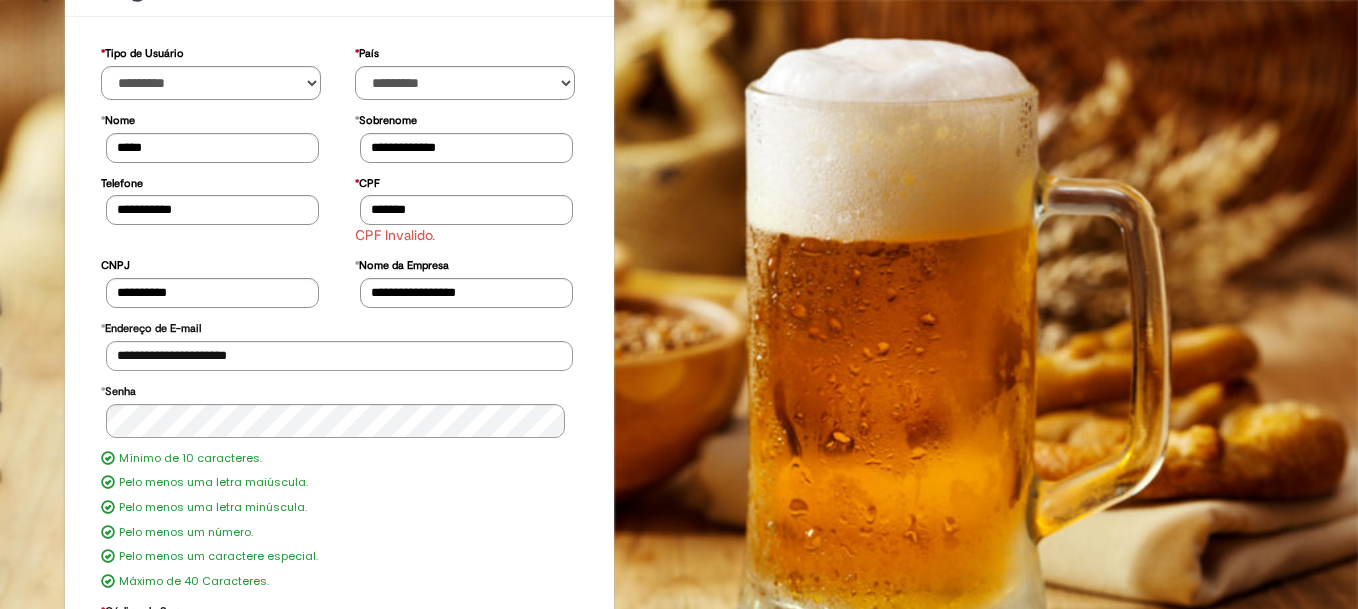 scroll, scrollTop: 334, scrollLeft: 0, axis: vertical 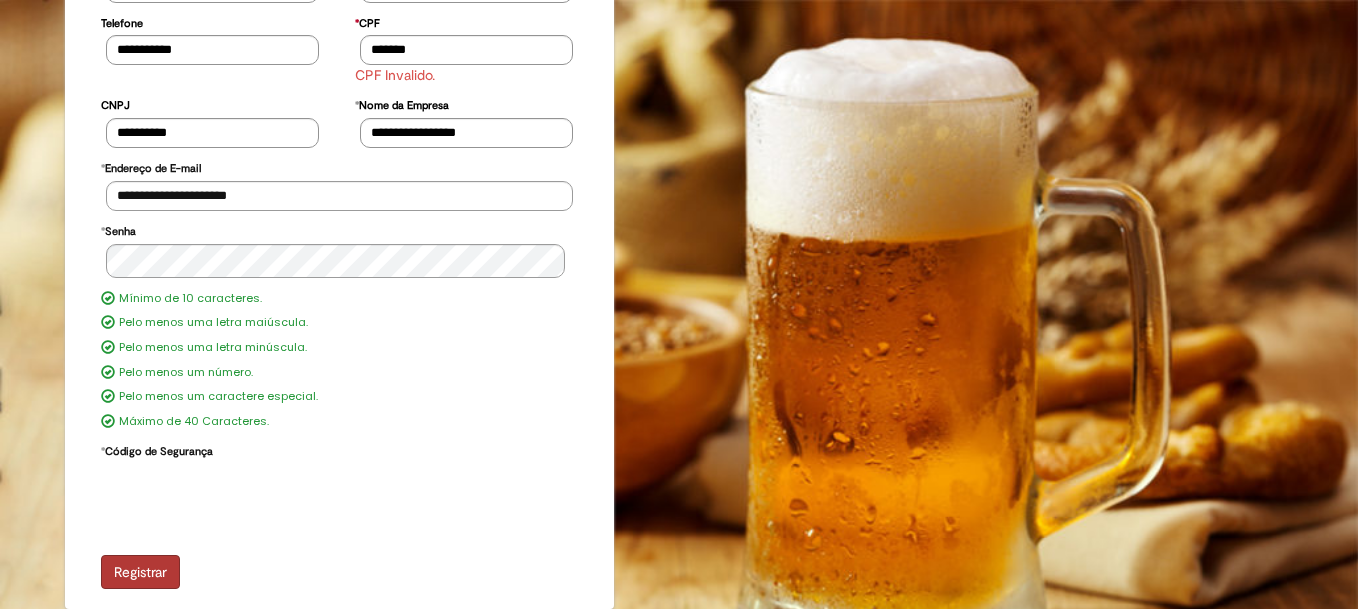 click on "Registrar" at bounding box center (140, 572) 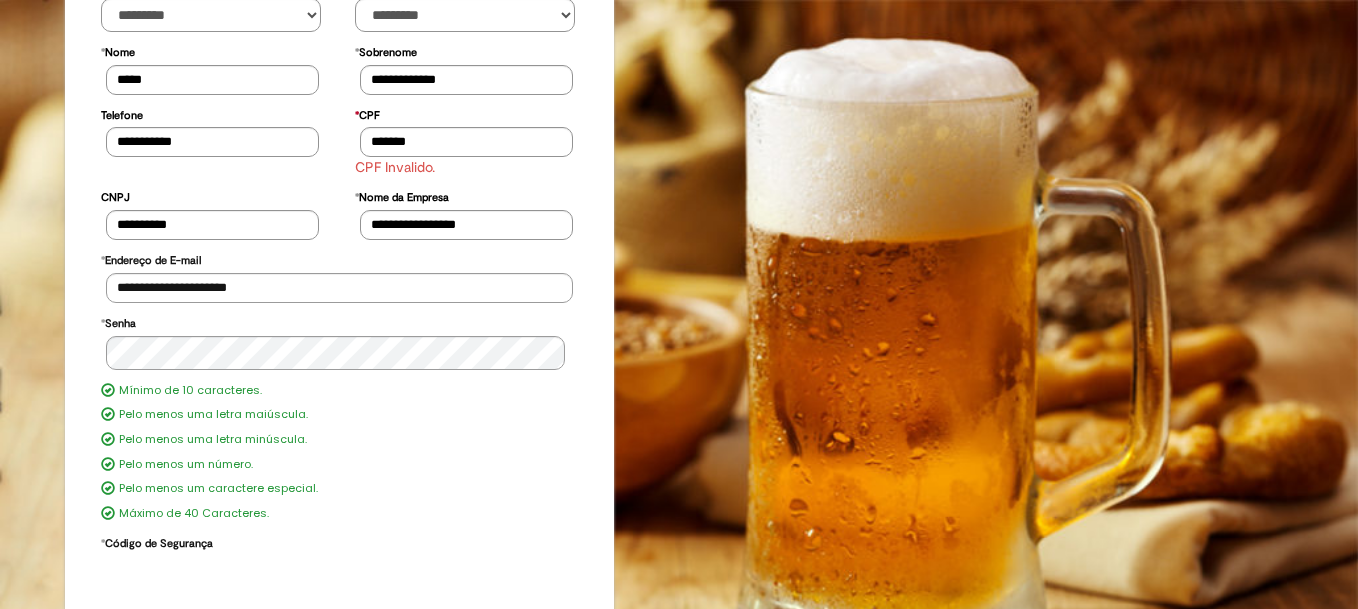 scroll, scrollTop: 393, scrollLeft: 0, axis: vertical 